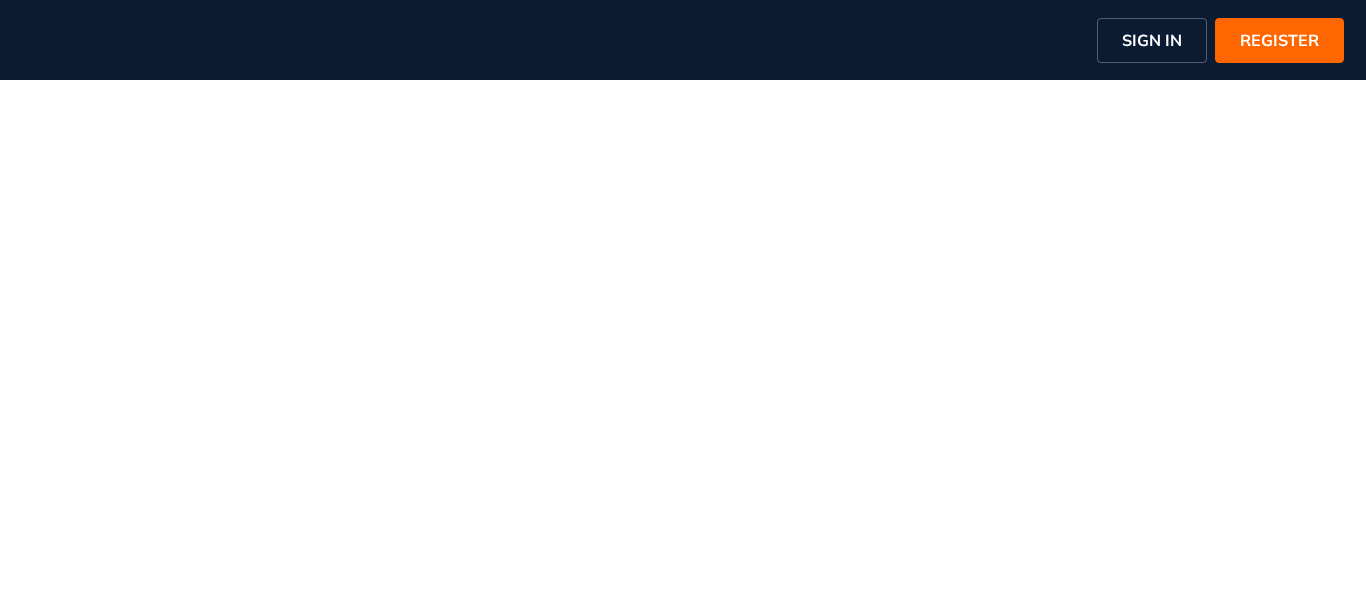 scroll, scrollTop: 0, scrollLeft: 0, axis: both 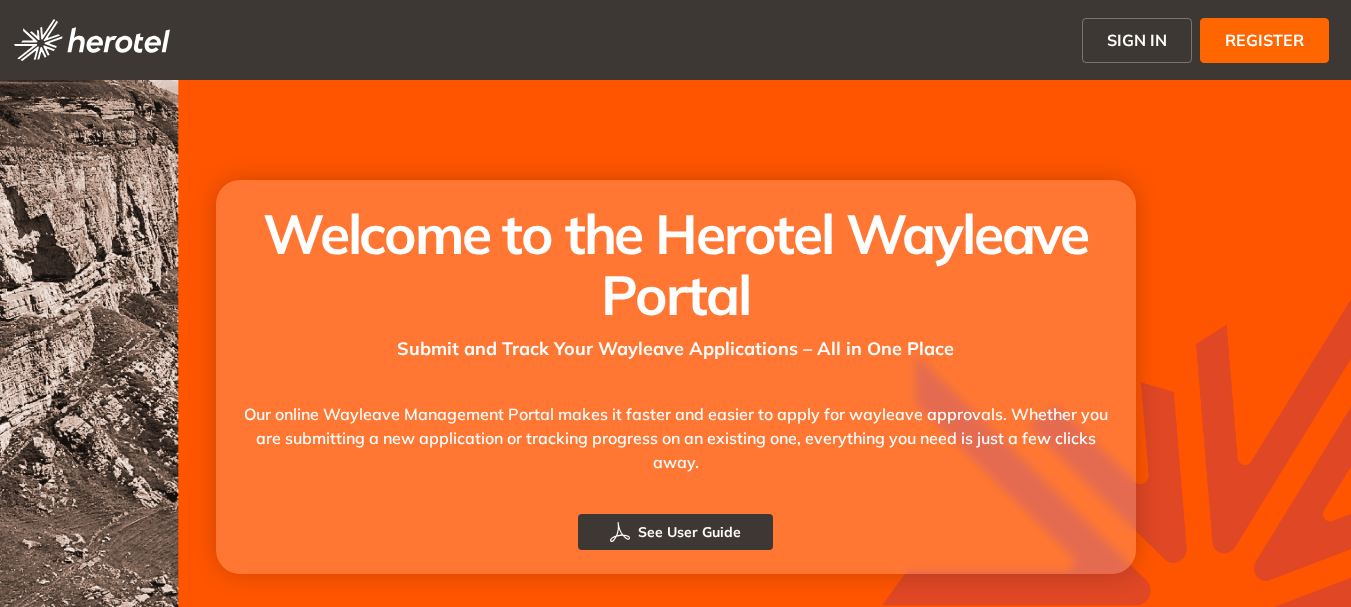 click on "SIGN IN" at bounding box center (1137, 40) 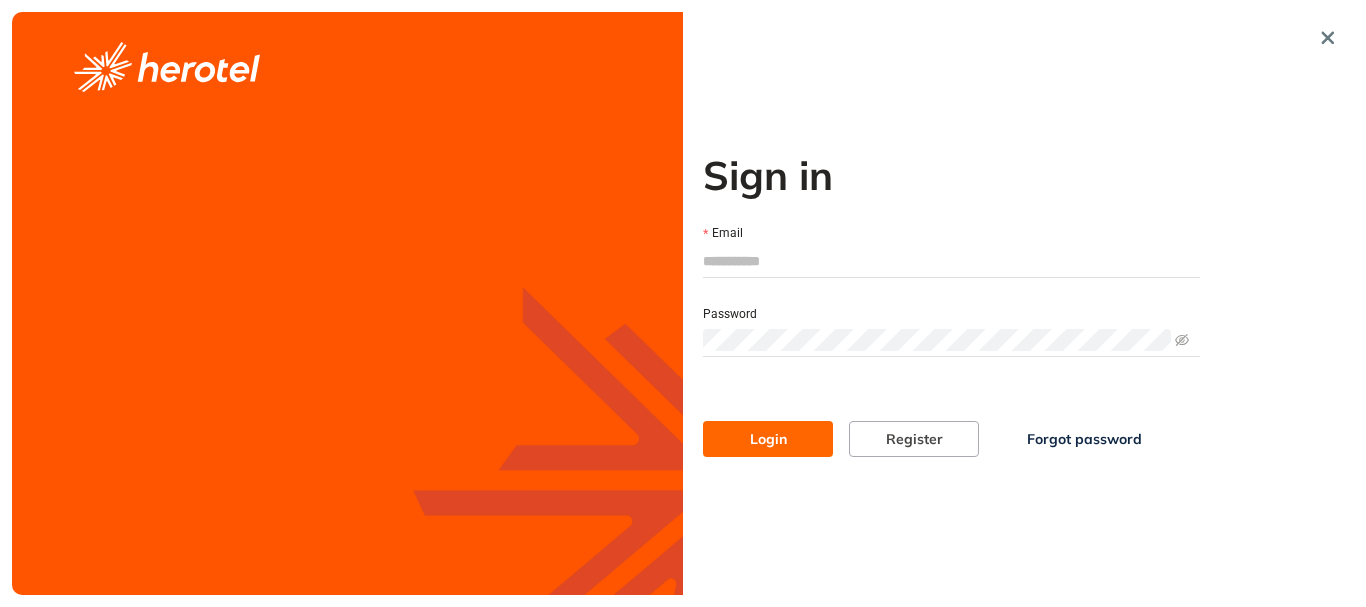 type on "**********" 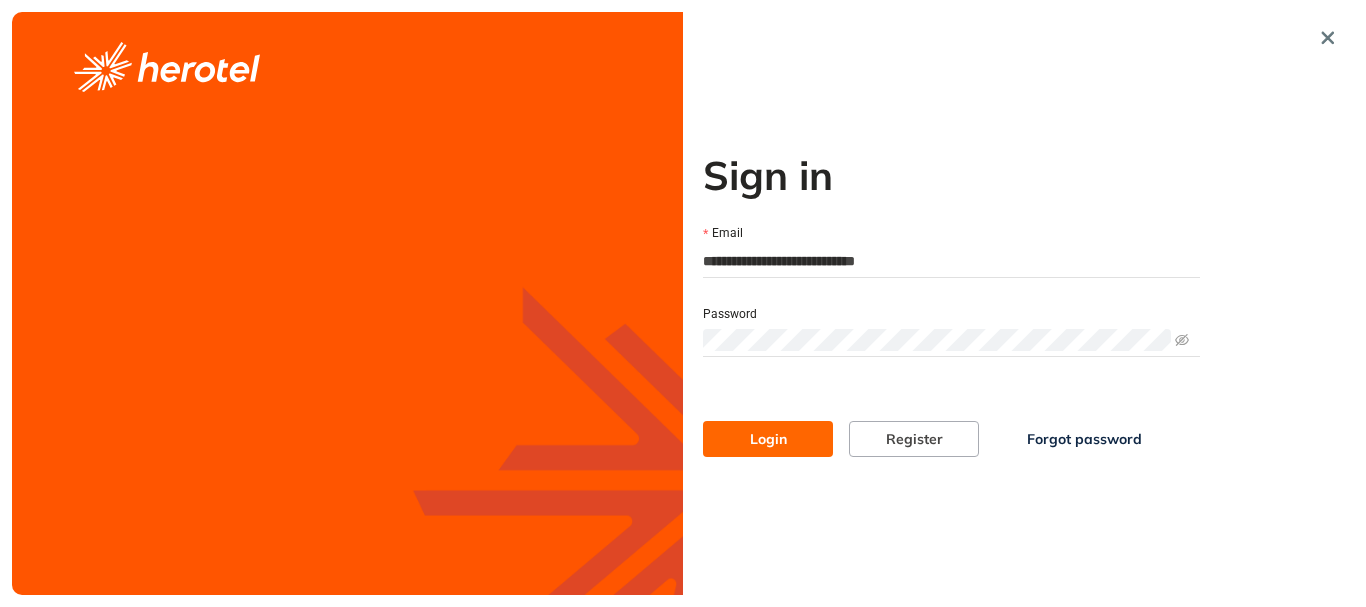 click on "Login" at bounding box center [768, 439] 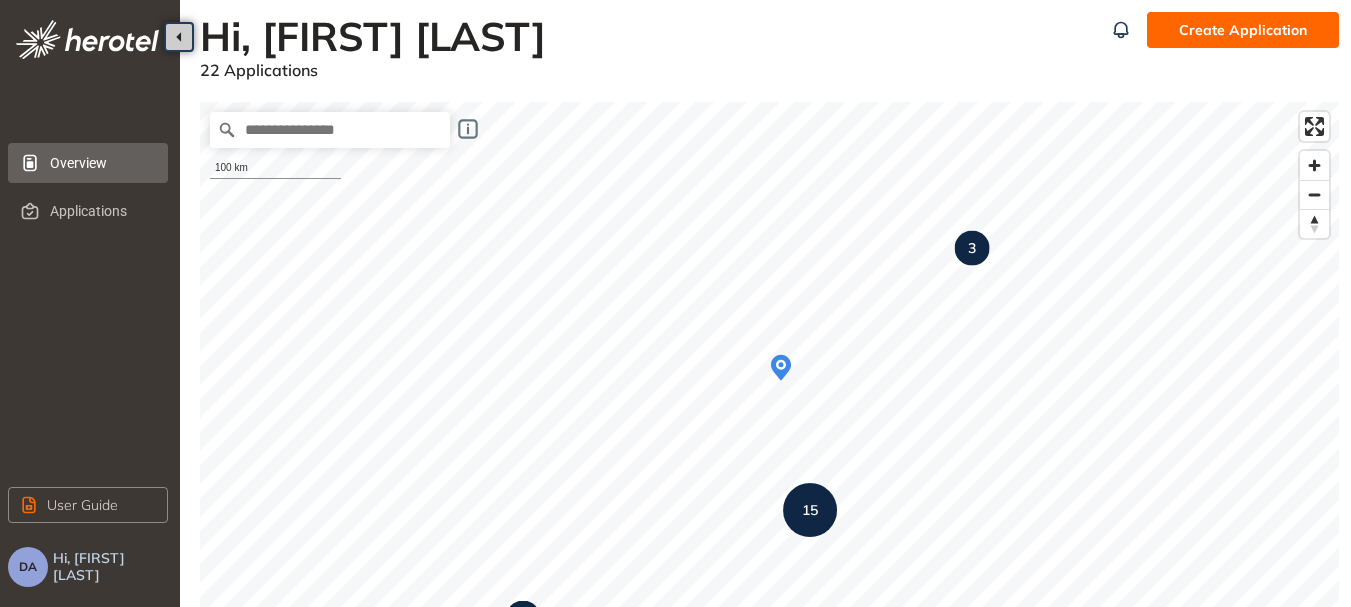 click on "Create Application" at bounding box center (1243, 30) 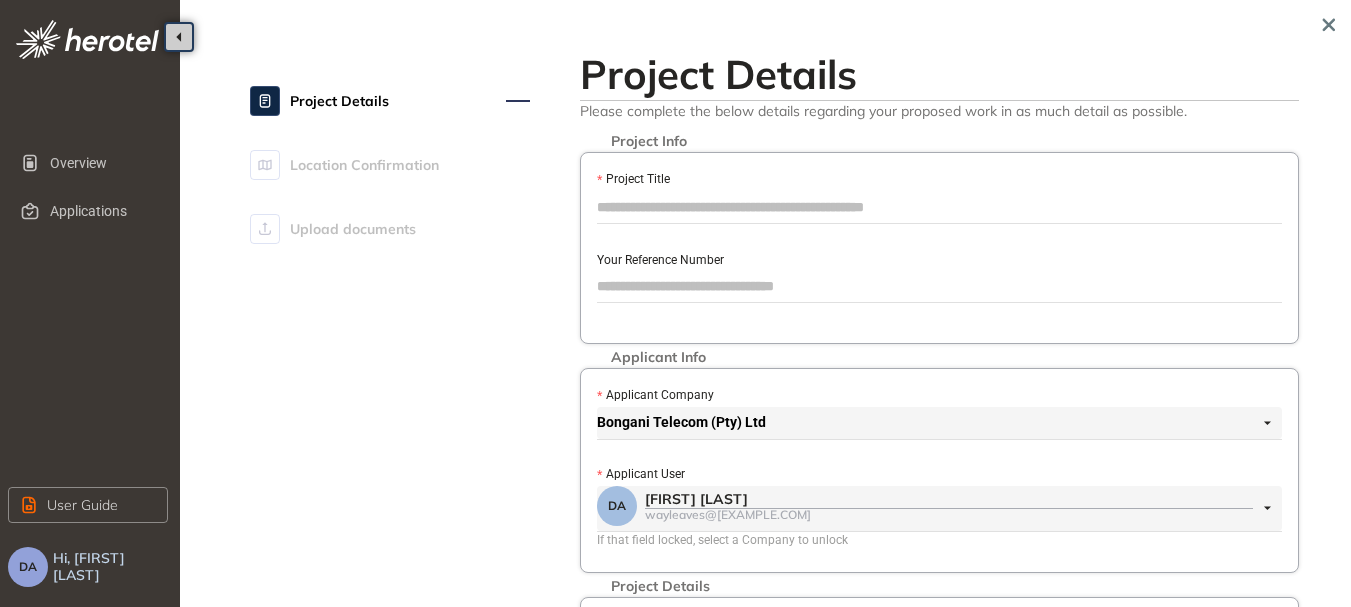 click on "Project Title" at bounding box center (939, 207) 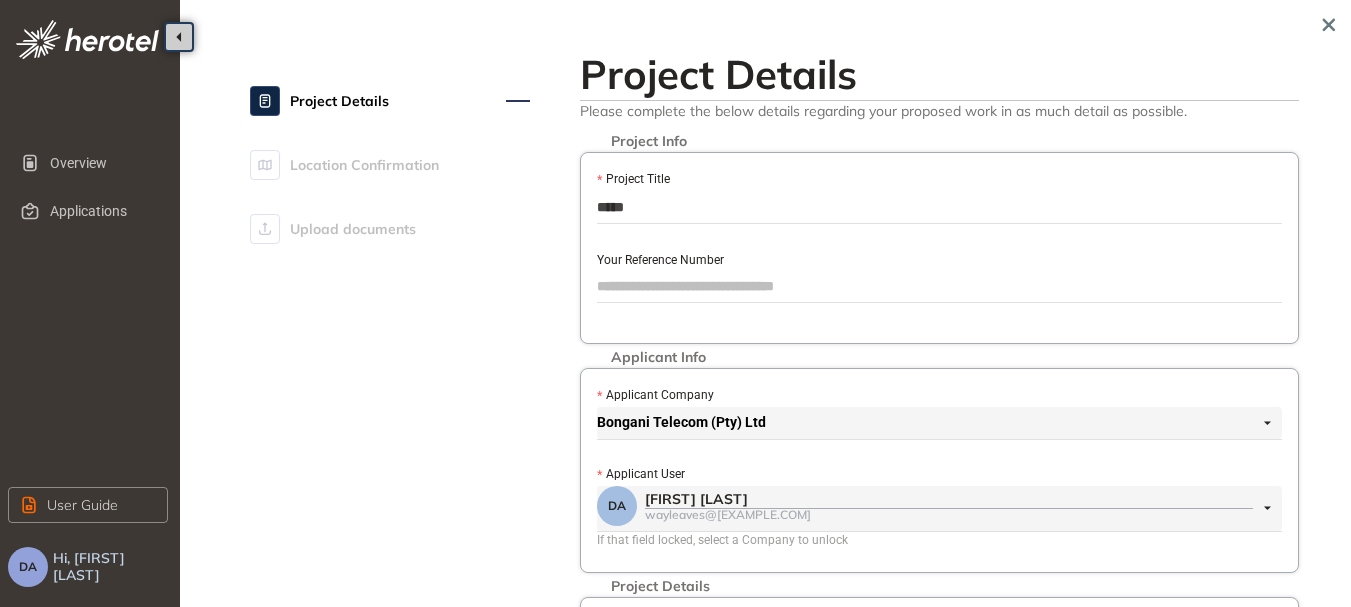 type on "*****" 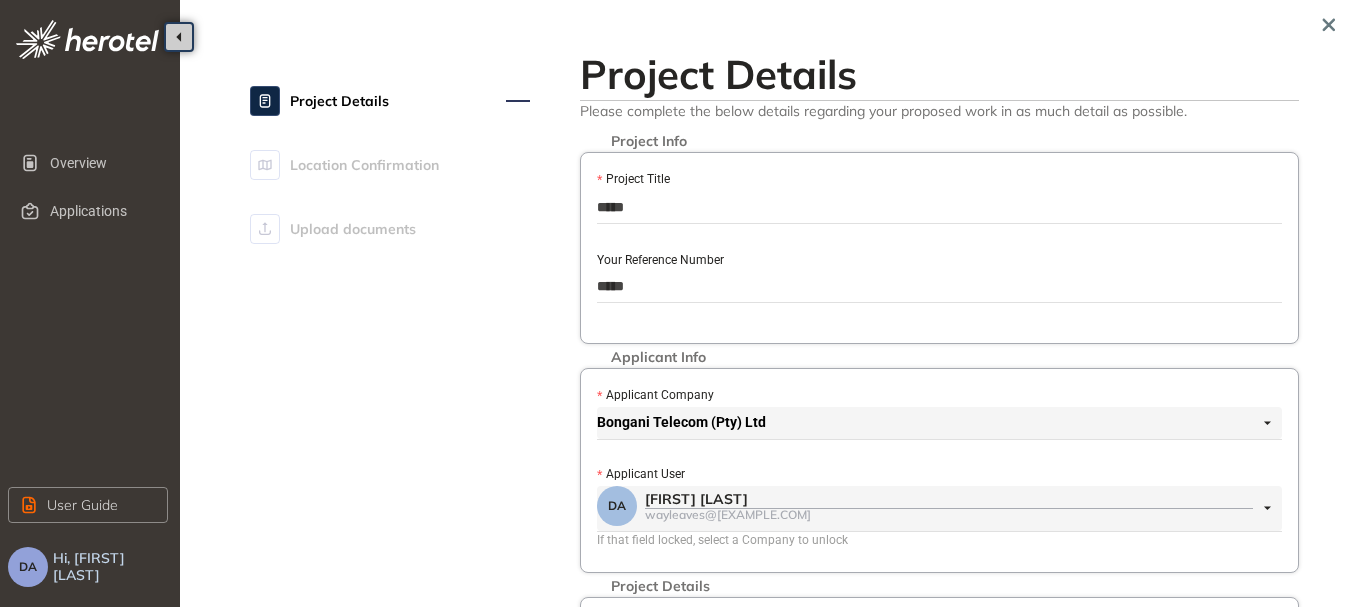 type on "*****" 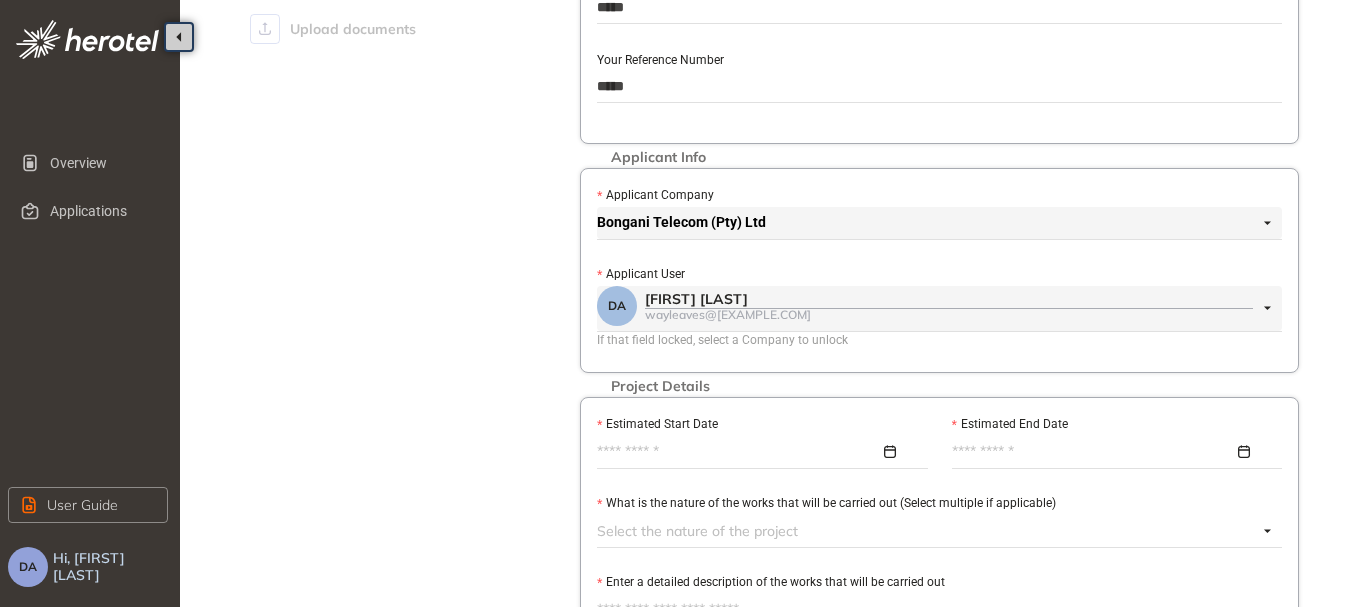 scroll, scrollTop: 300, scrollLeft: 0, axis: vertical 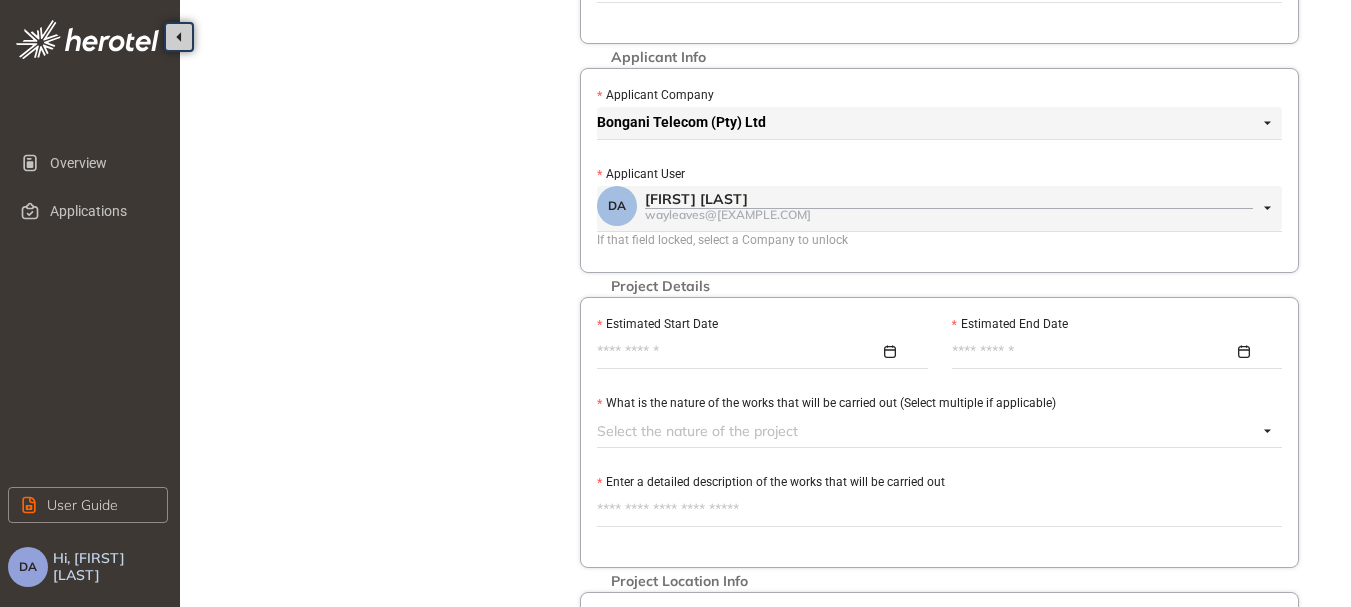click at bounding box center (757, 352) 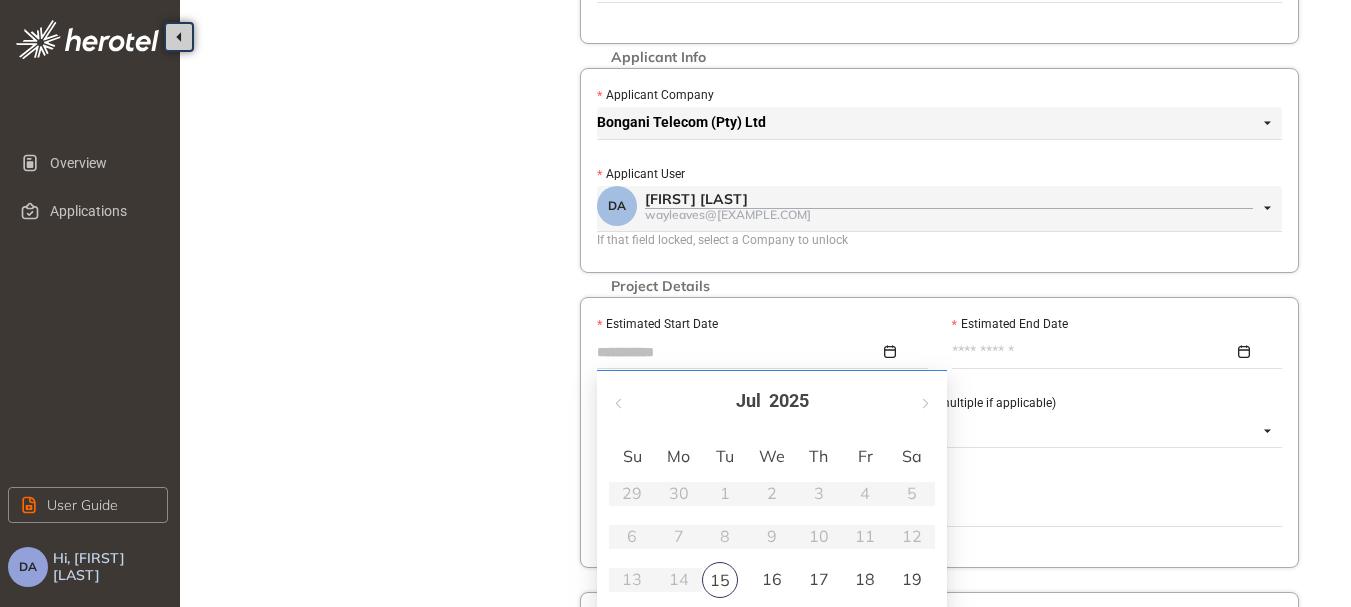 type on "**********" 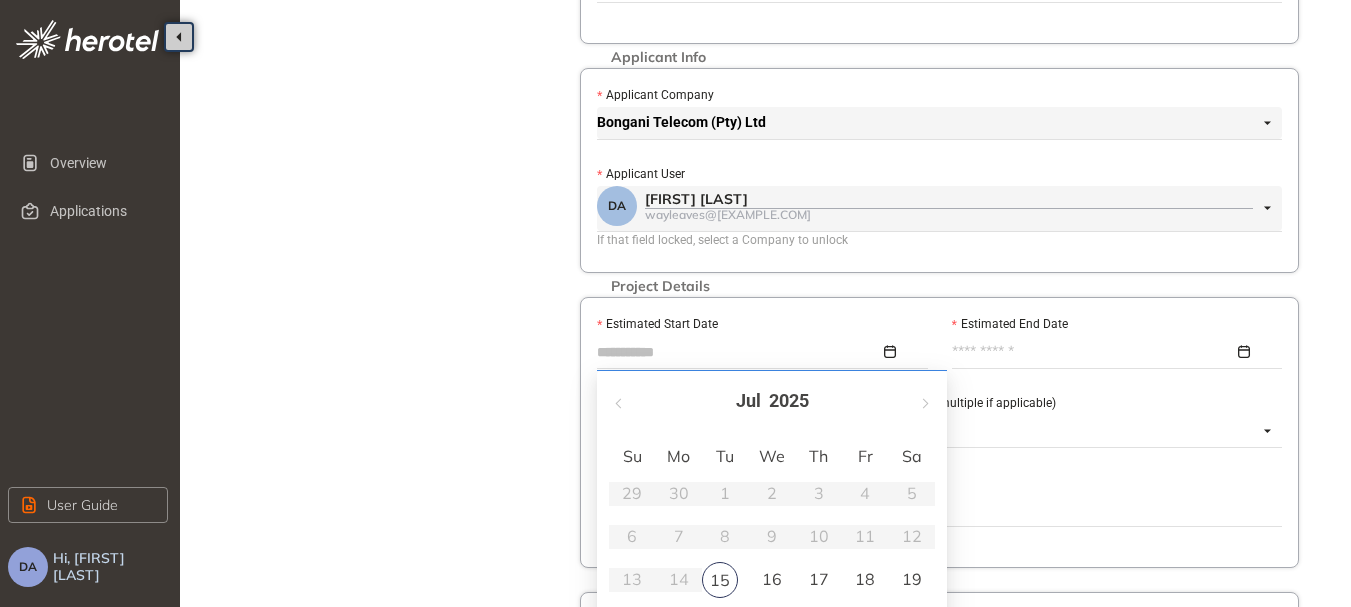 scroll, scrollTop: 400, scrollLeft: 0, axis: vertical 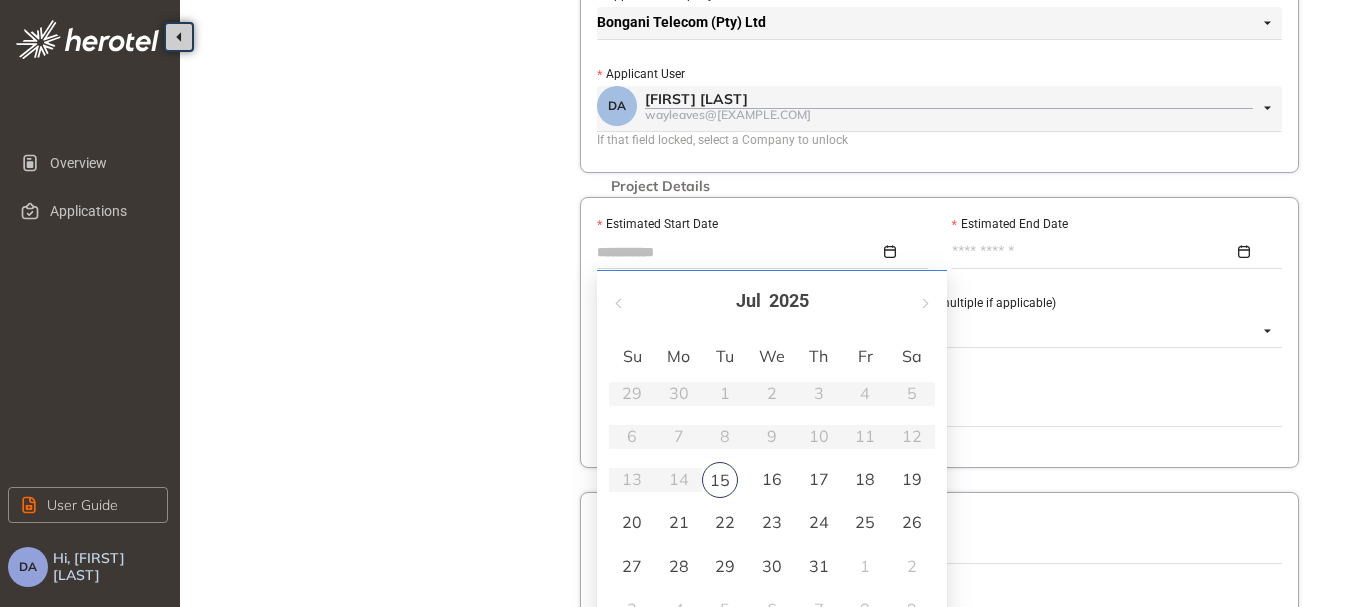 type on "**********" 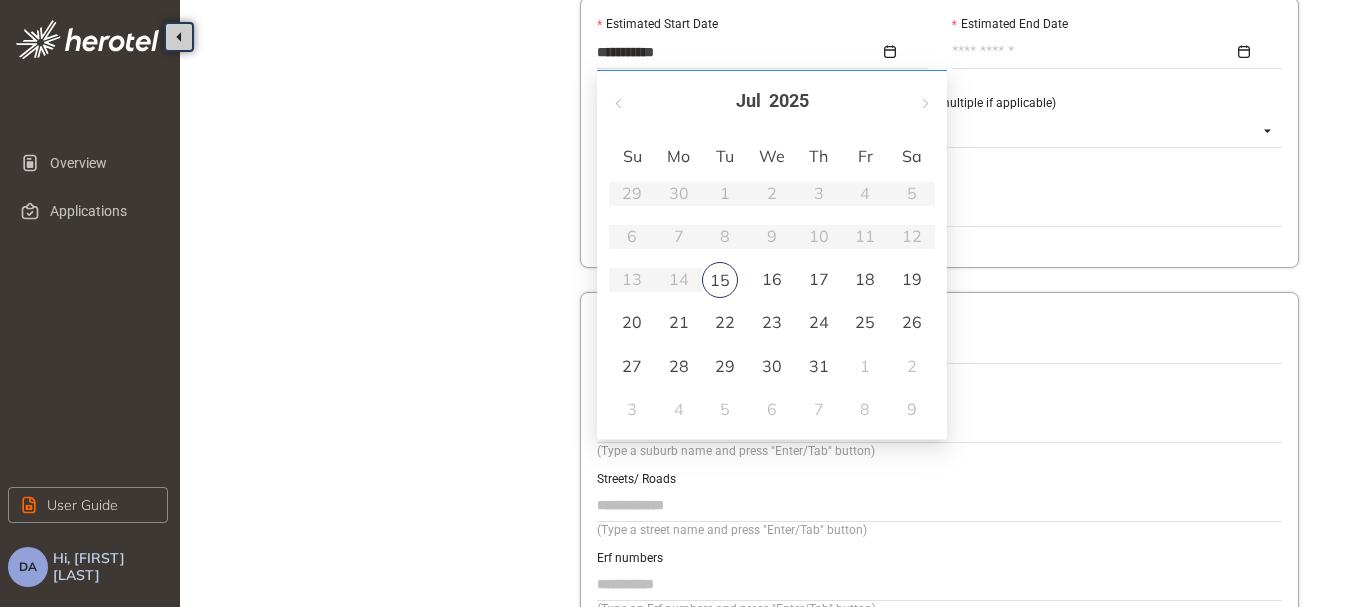 type on "**********" 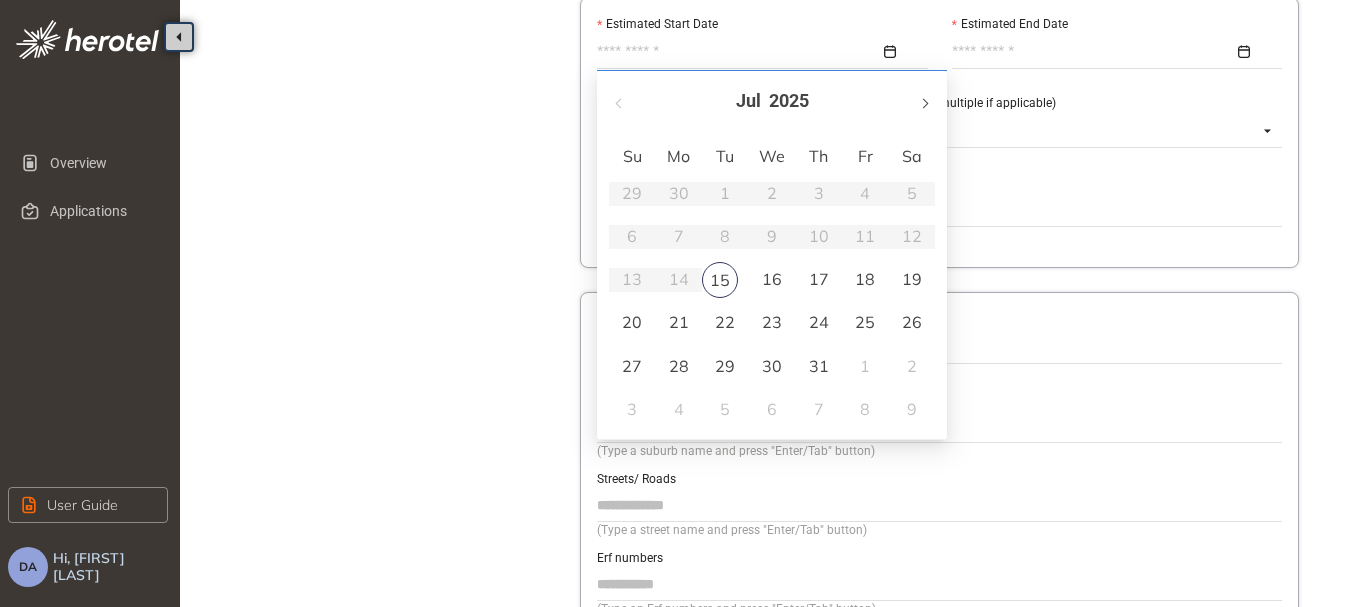 click at bounding box center [924, 103] 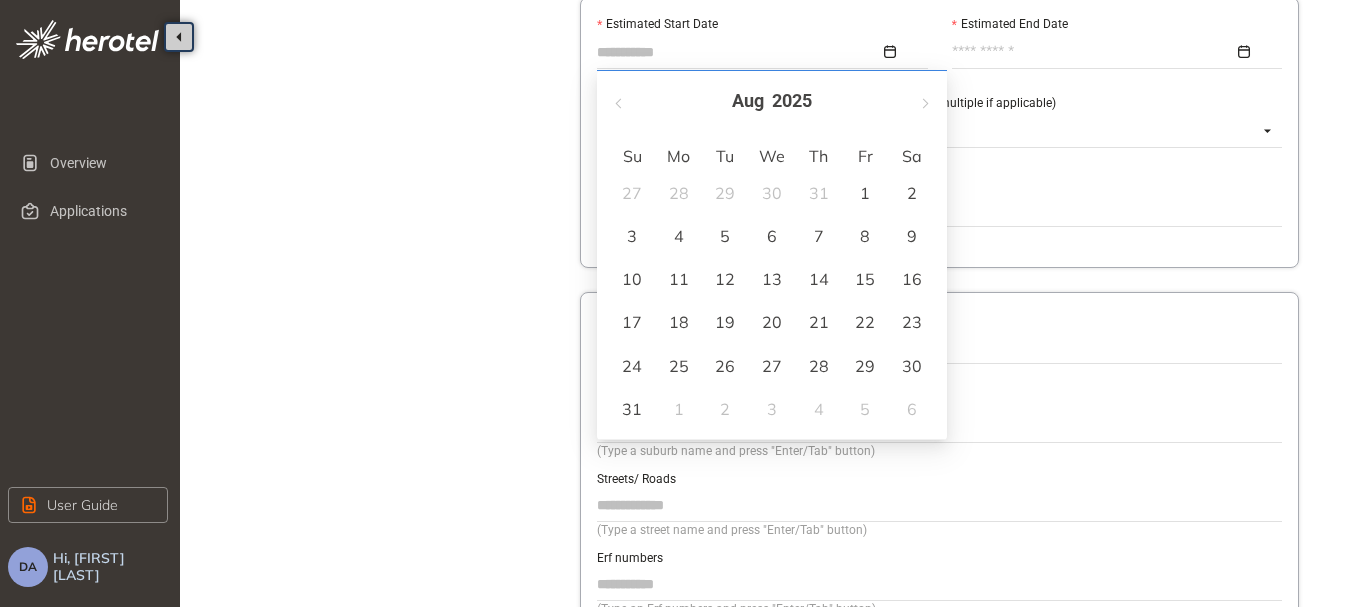 type on "**********" 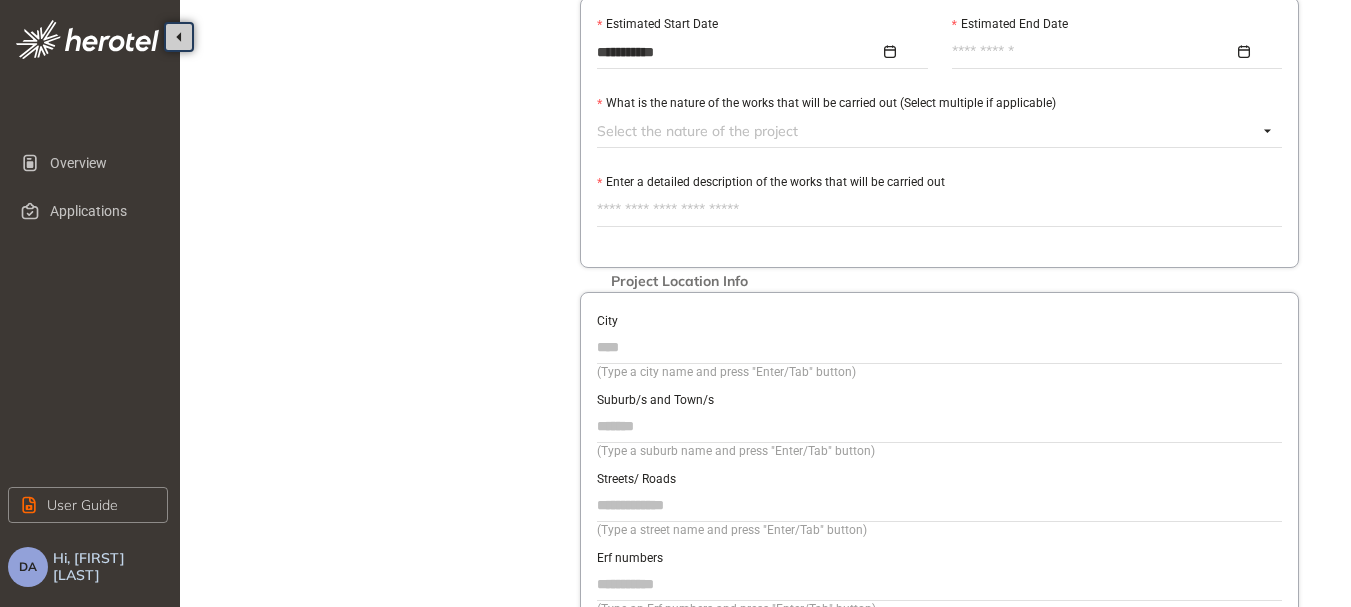 click at bounding box center [1112, 52] 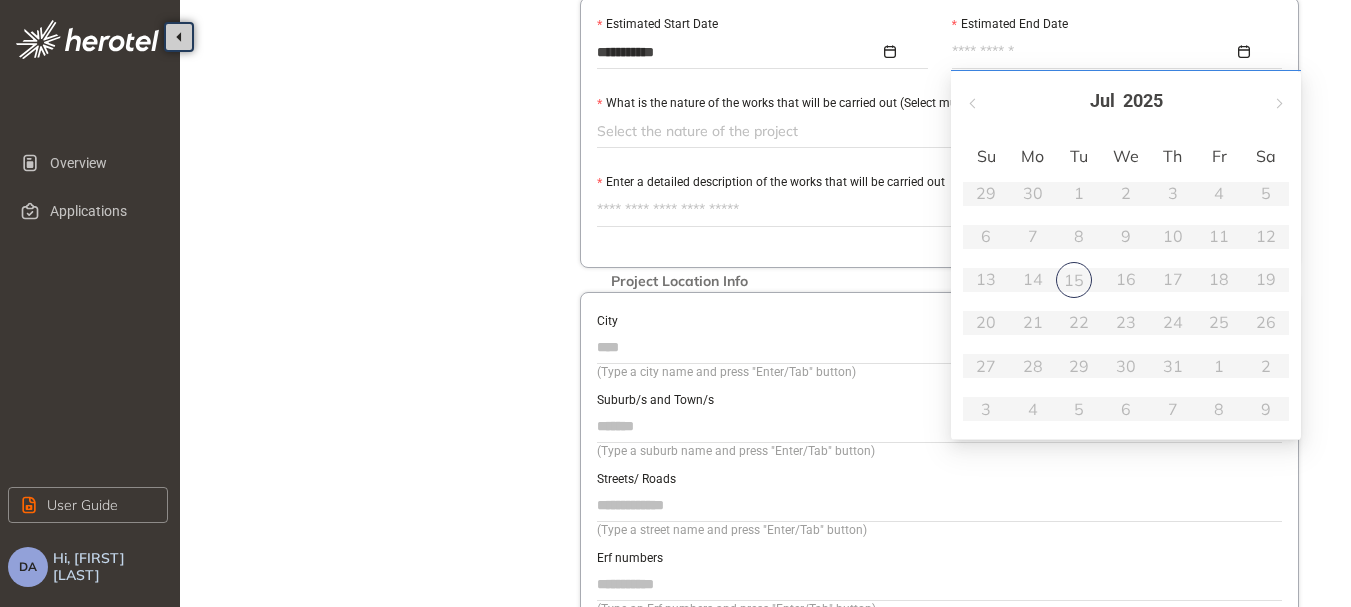 click on "Jul 2025" at bounding box center (1126, 101) 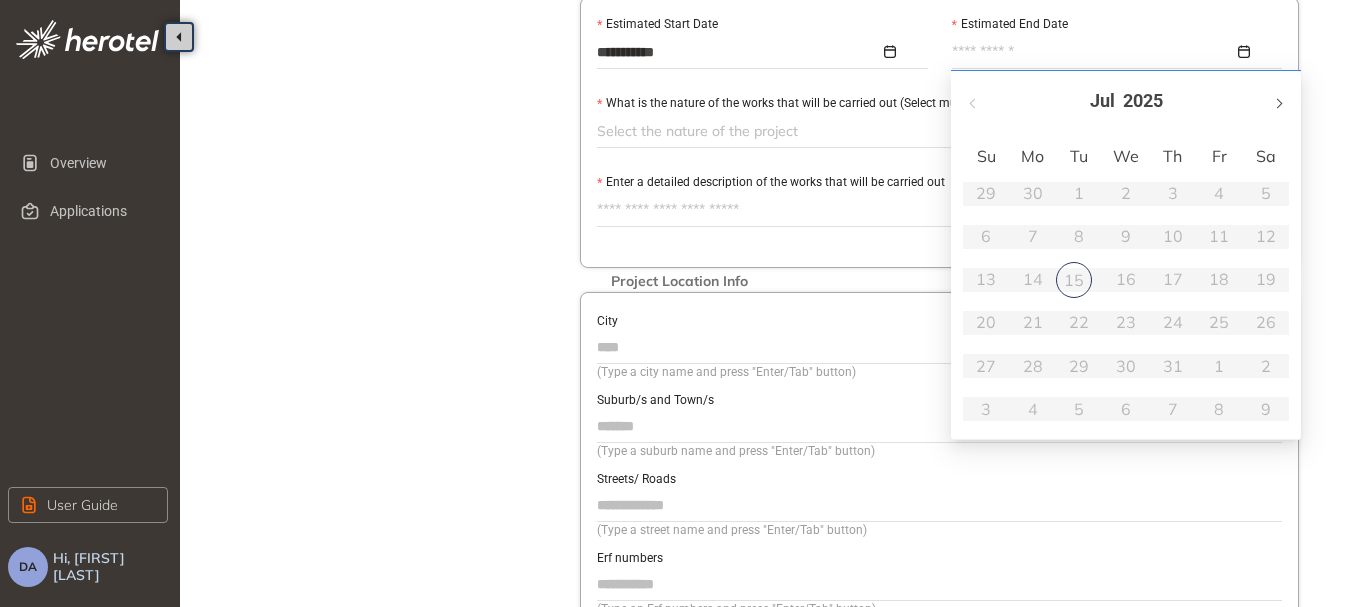 click at bounding box center [1278, 103] 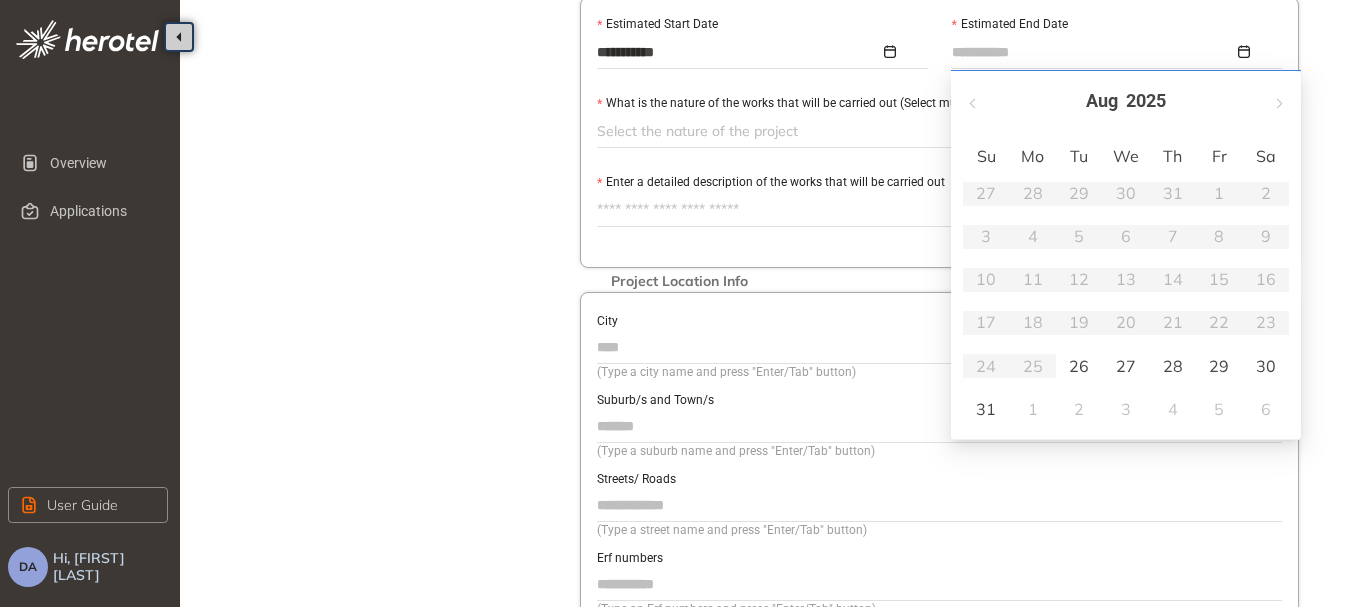 type on "**********" 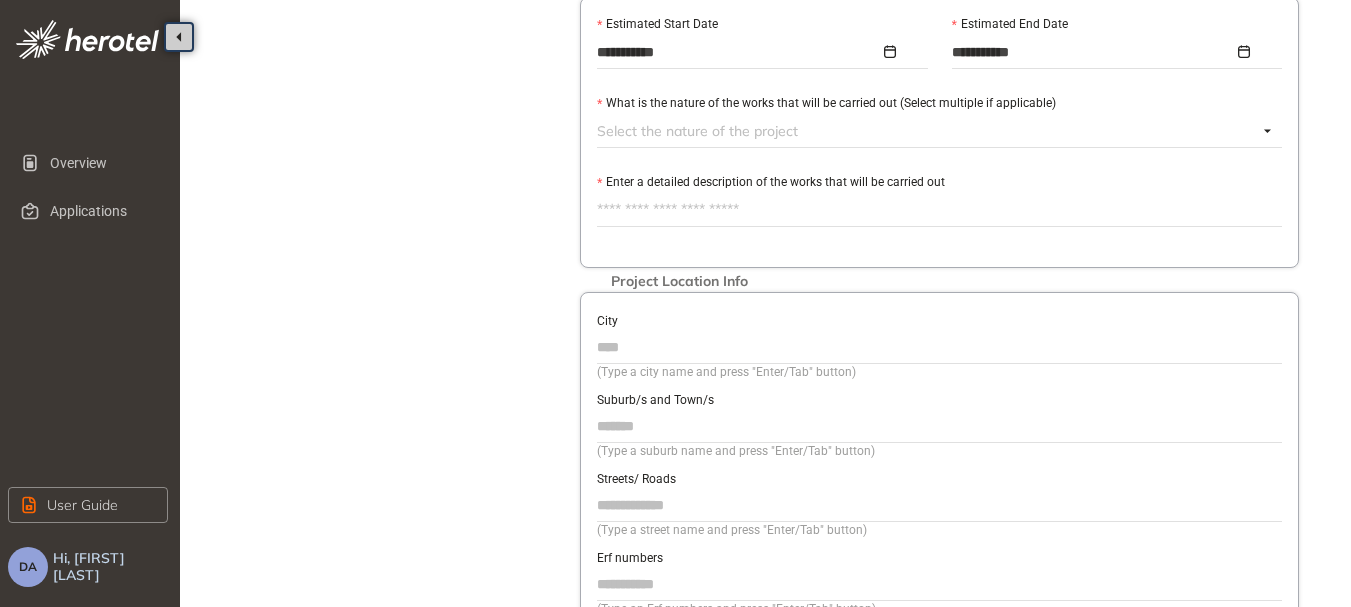 click at bounding box center [927, 131] 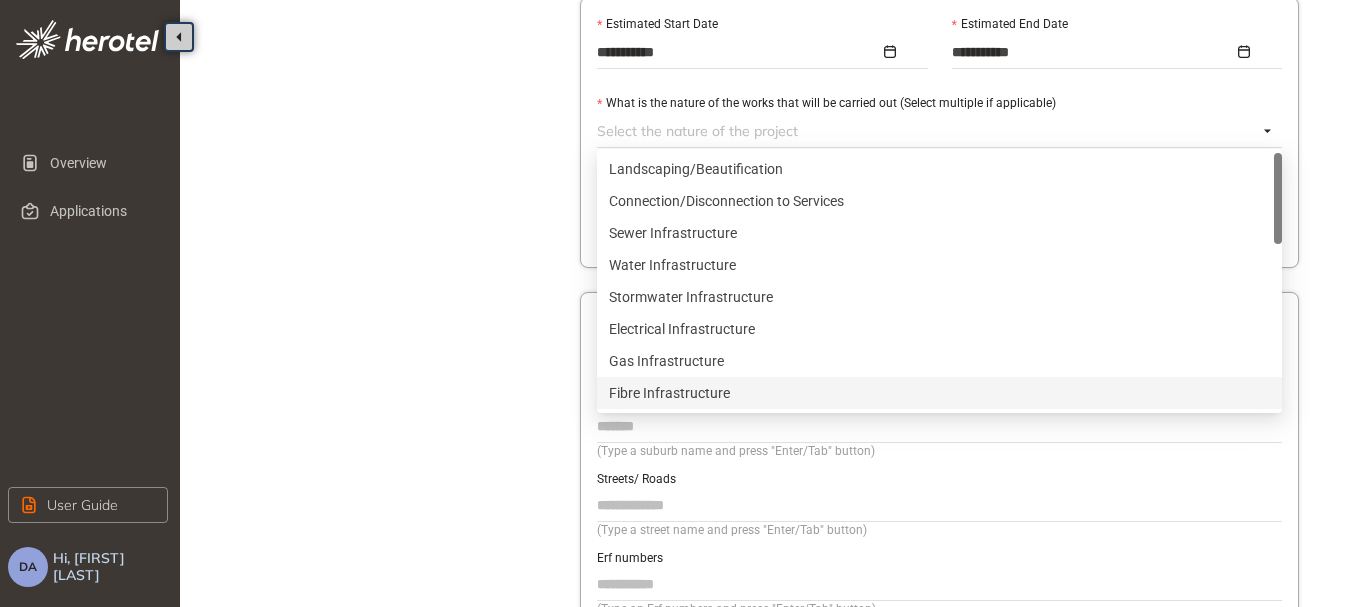 click on "Fibre Infrastructure" at bounding box center (939, 393) 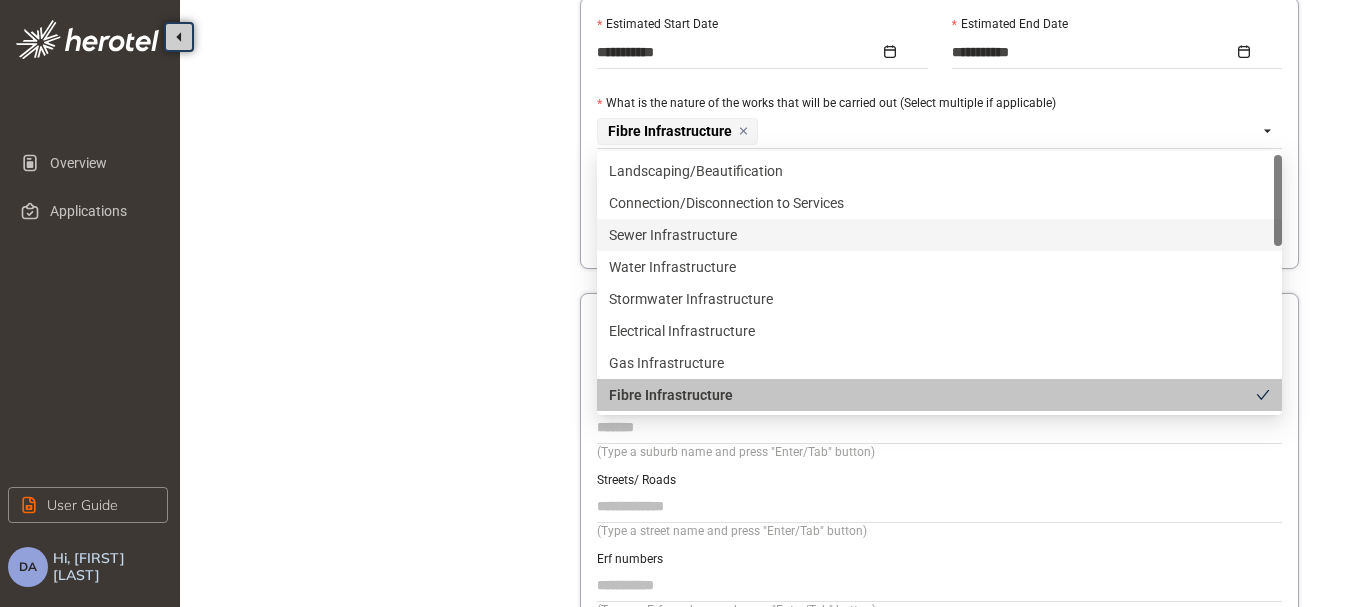 click on "Project Details Location Confirmation Upload documents" at bounding box center (390, 87) 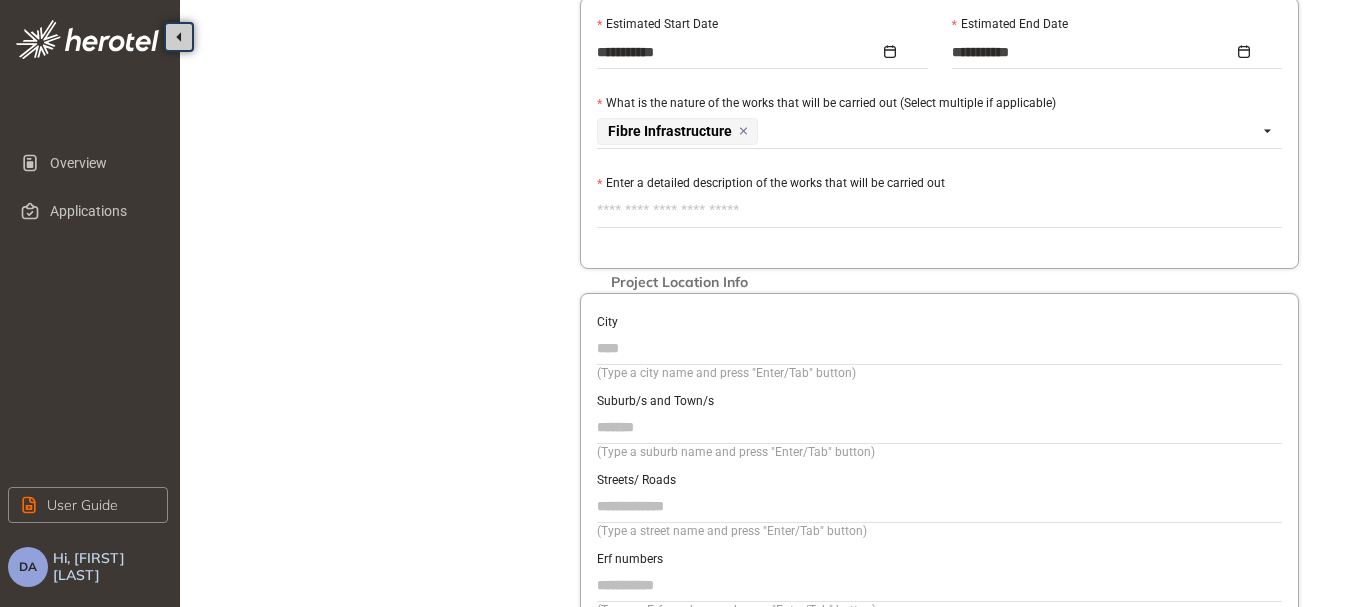 click on "Enter a detailed description of the works that will be carried out" at bounding box center [939, 211] 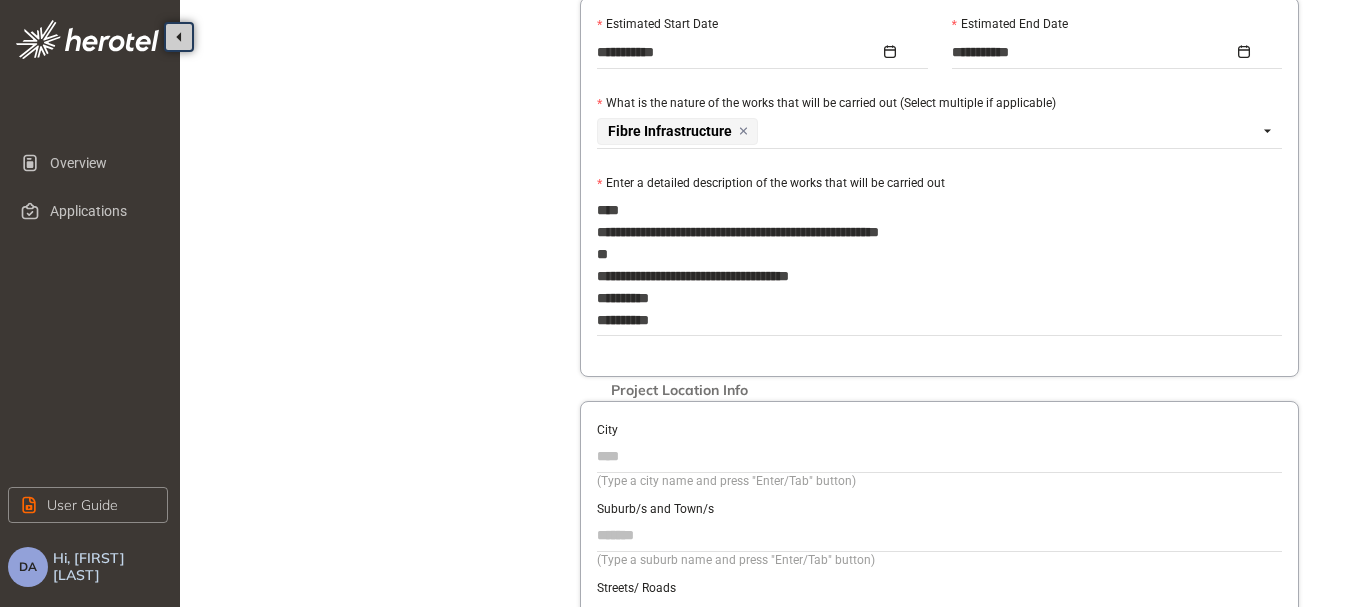 type on "**********" 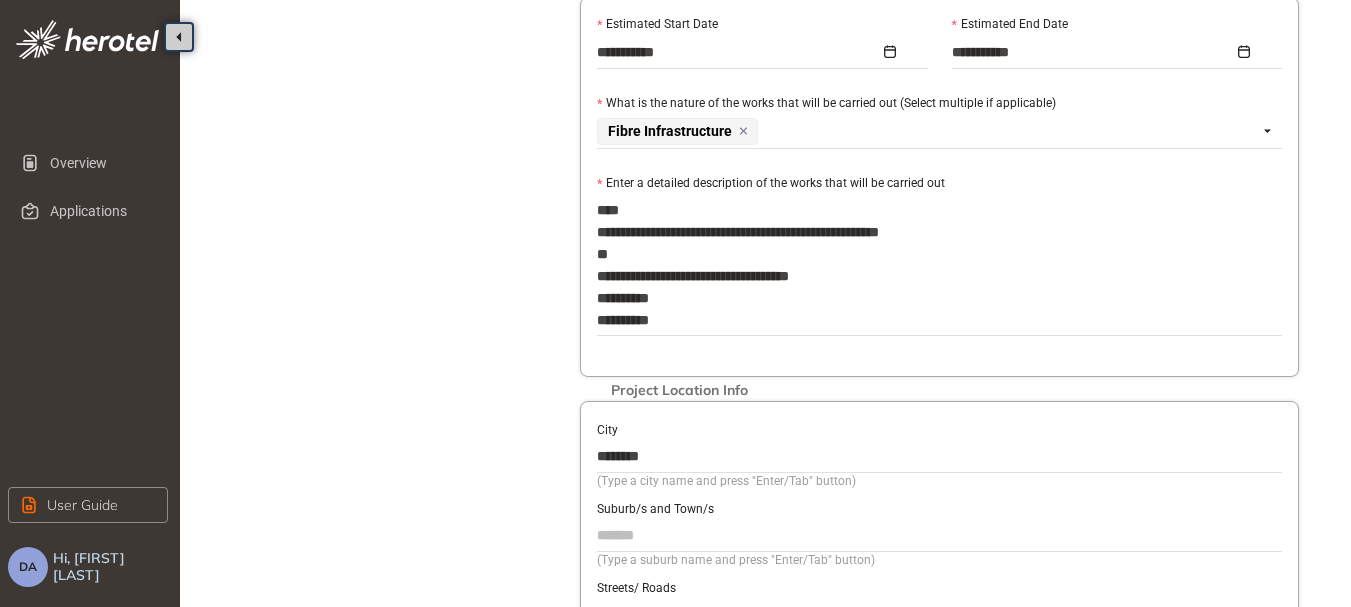 type on "********" 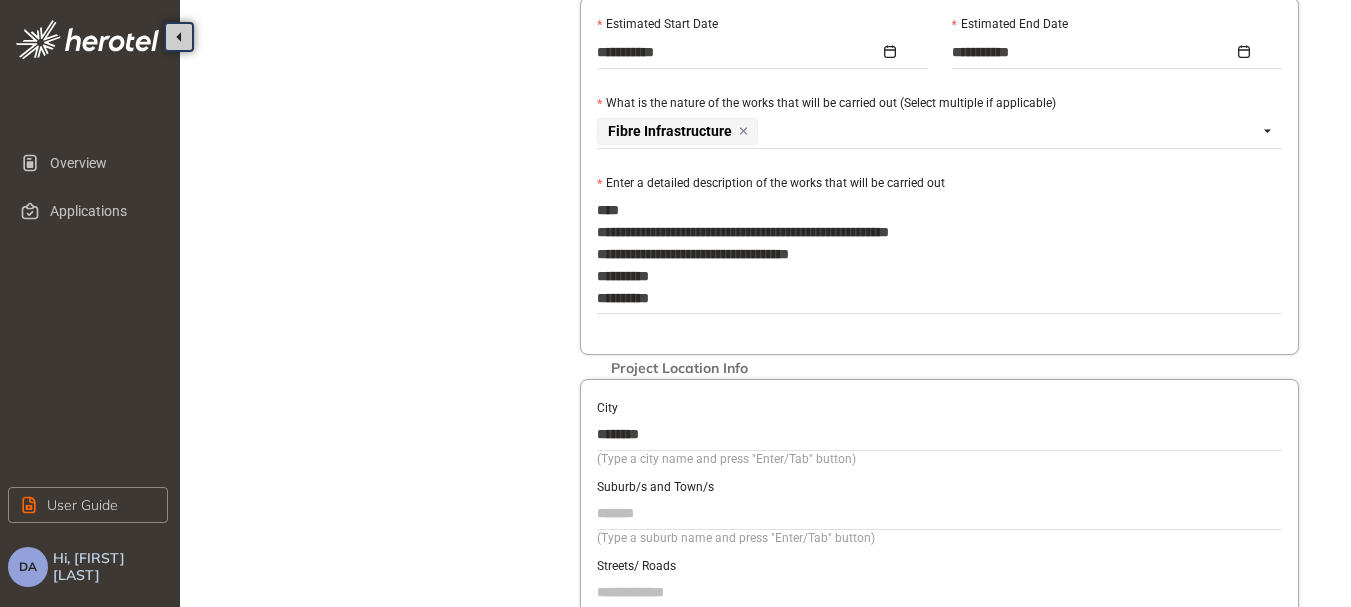 type on "**********" 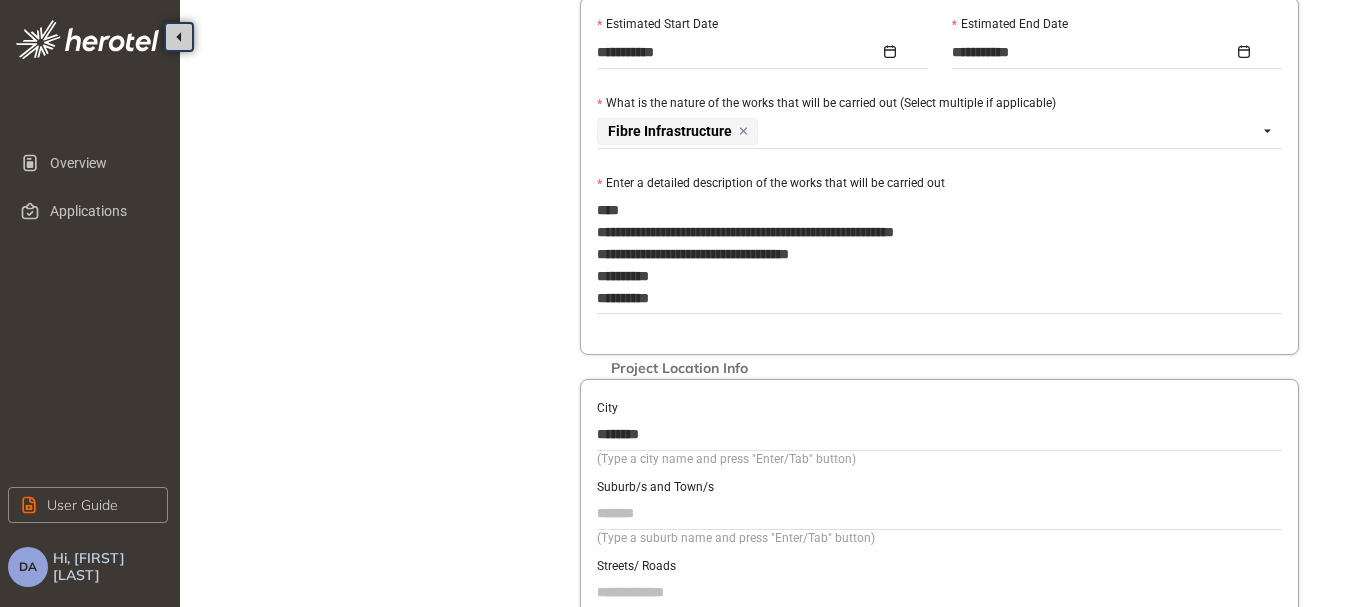 type on "**********" 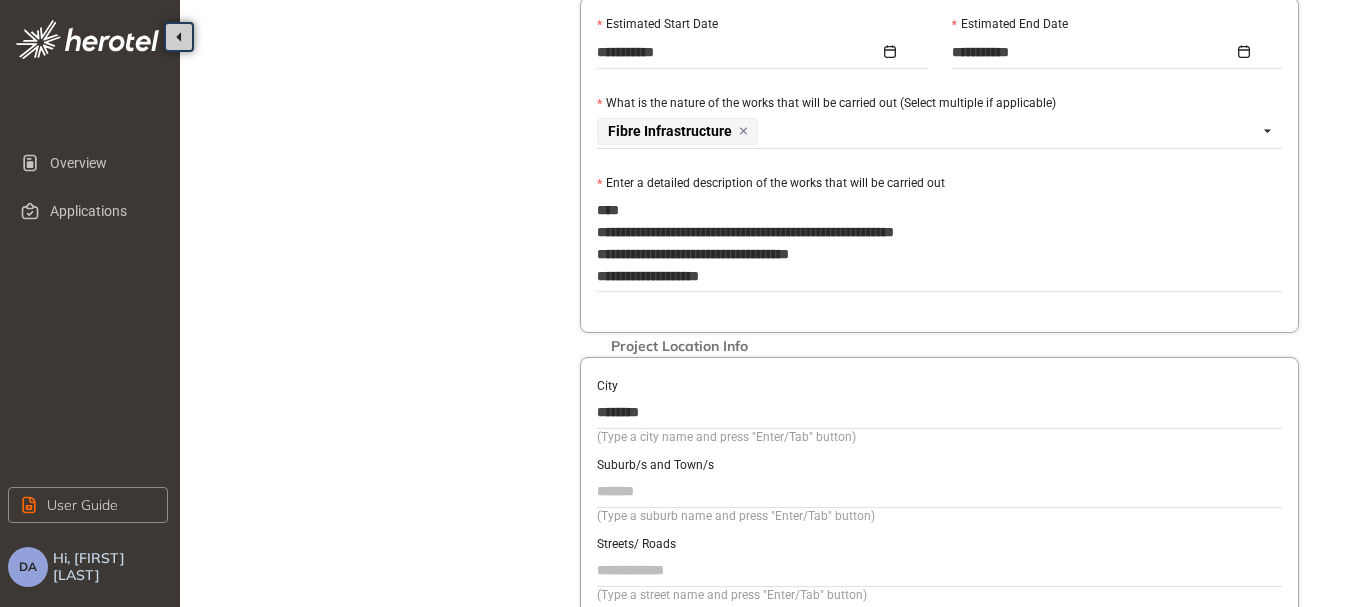 type on "**********" 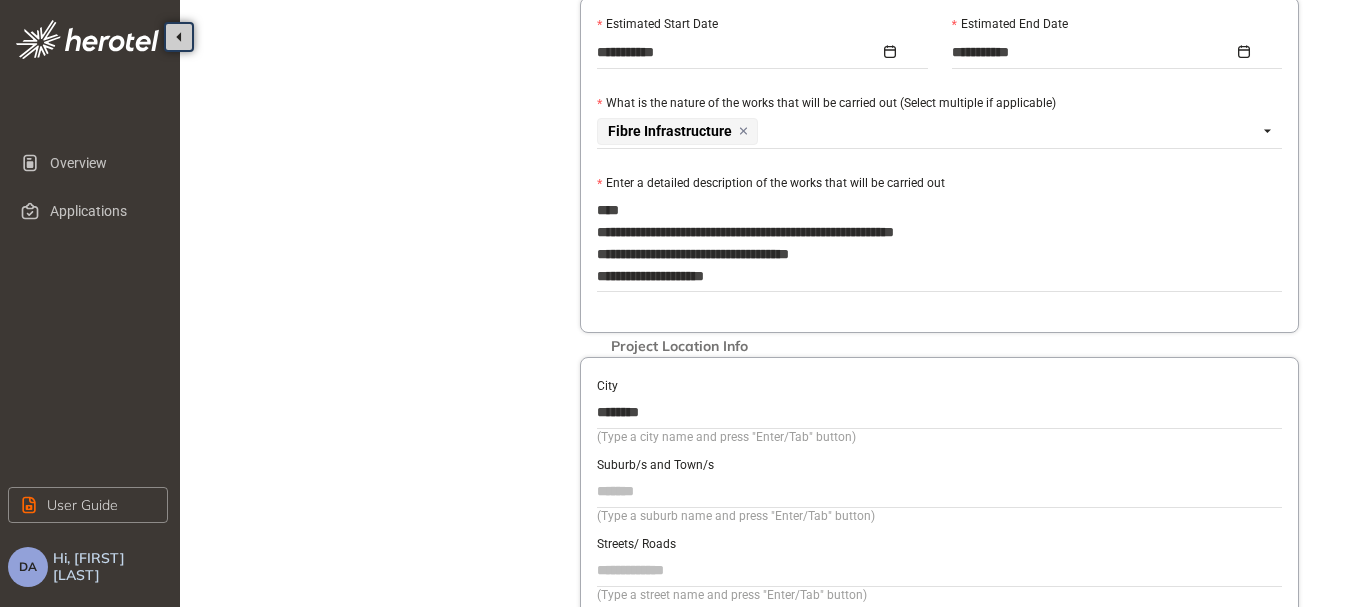 type on "**********" 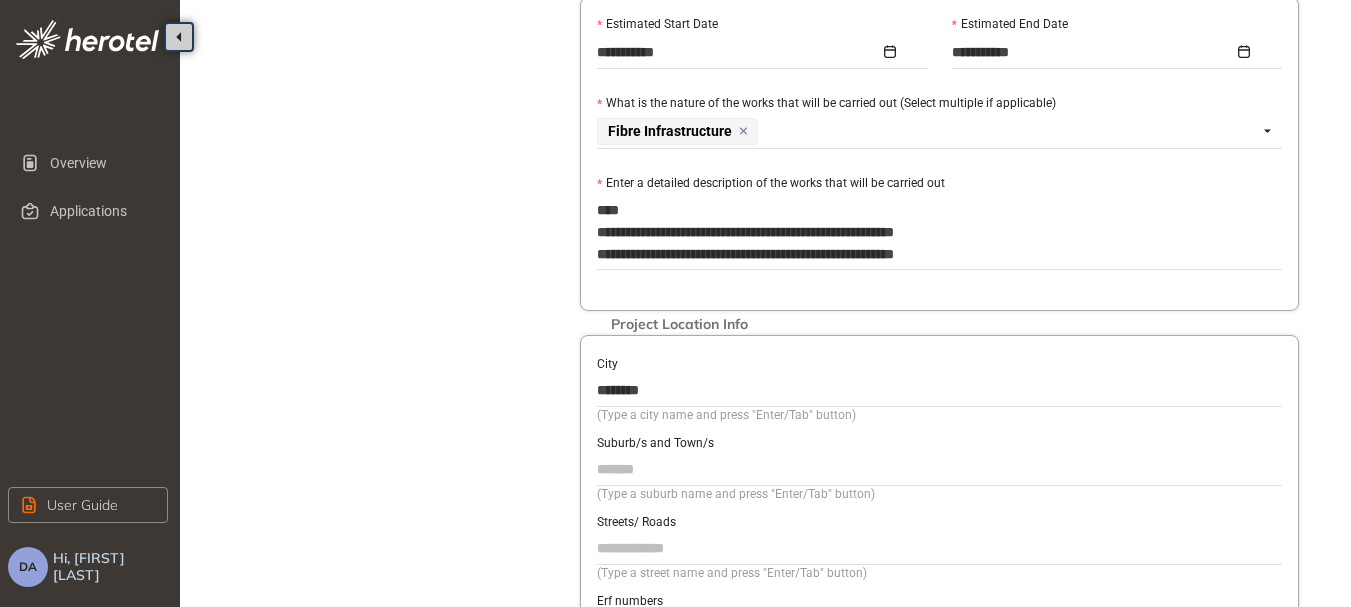type on "**********" 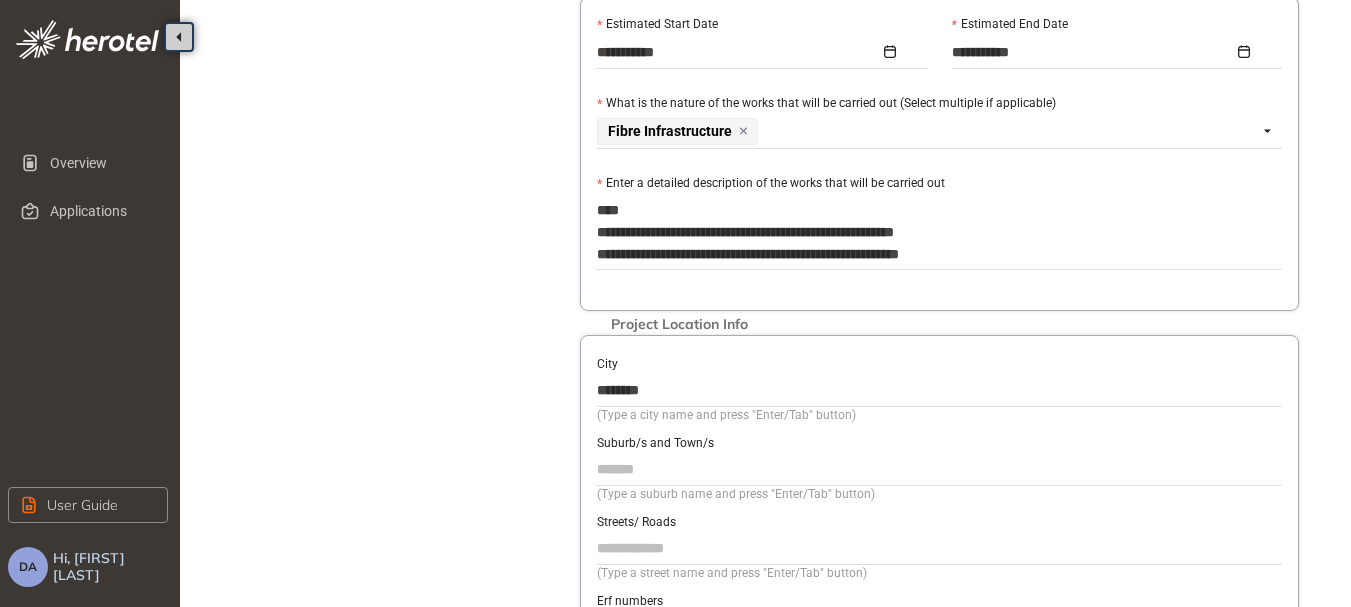 type on "**********" 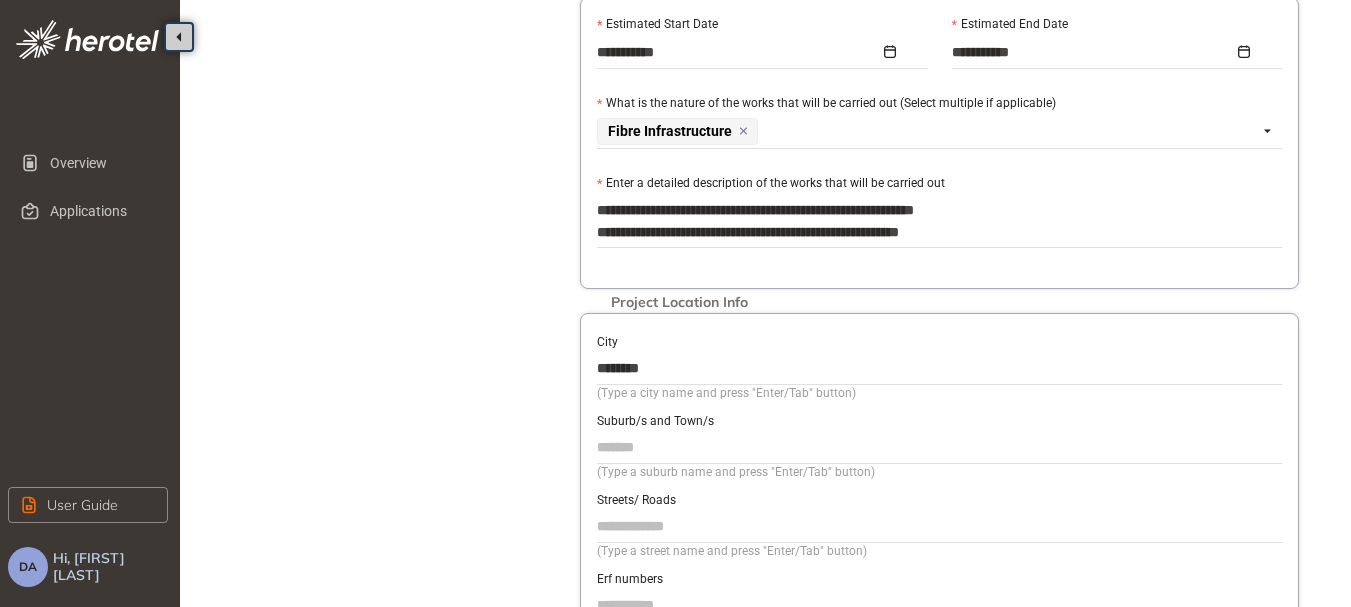 type on "**********" 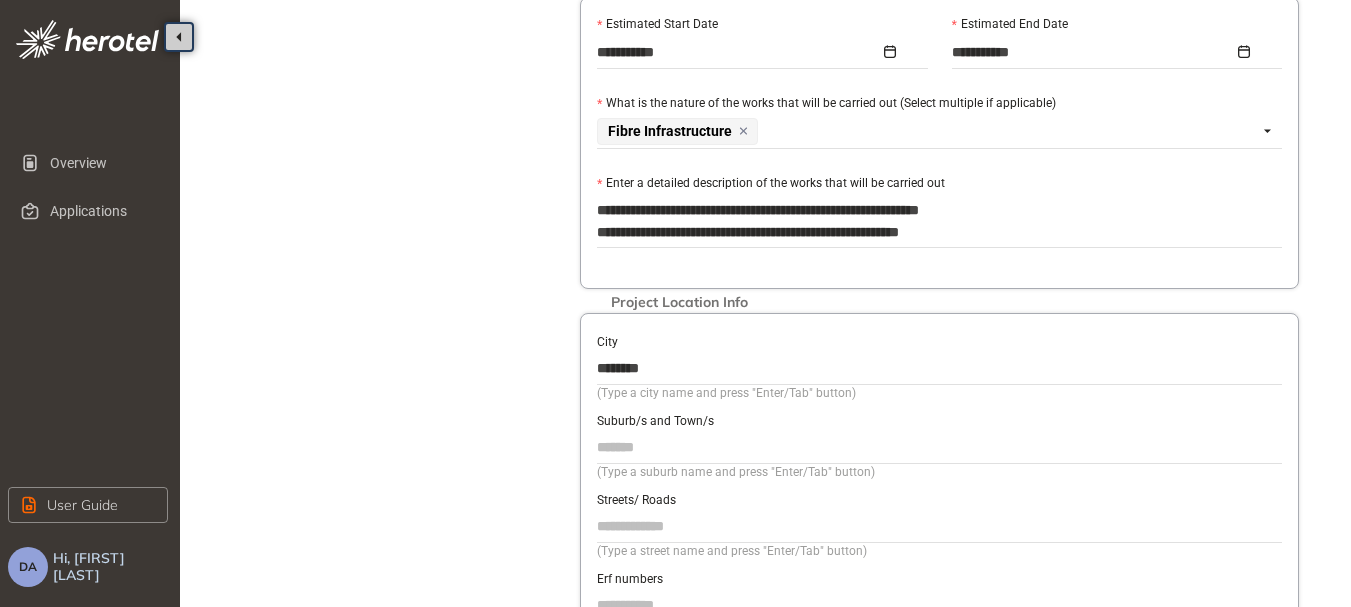 click on "**********" at bounding box center [939, 221] 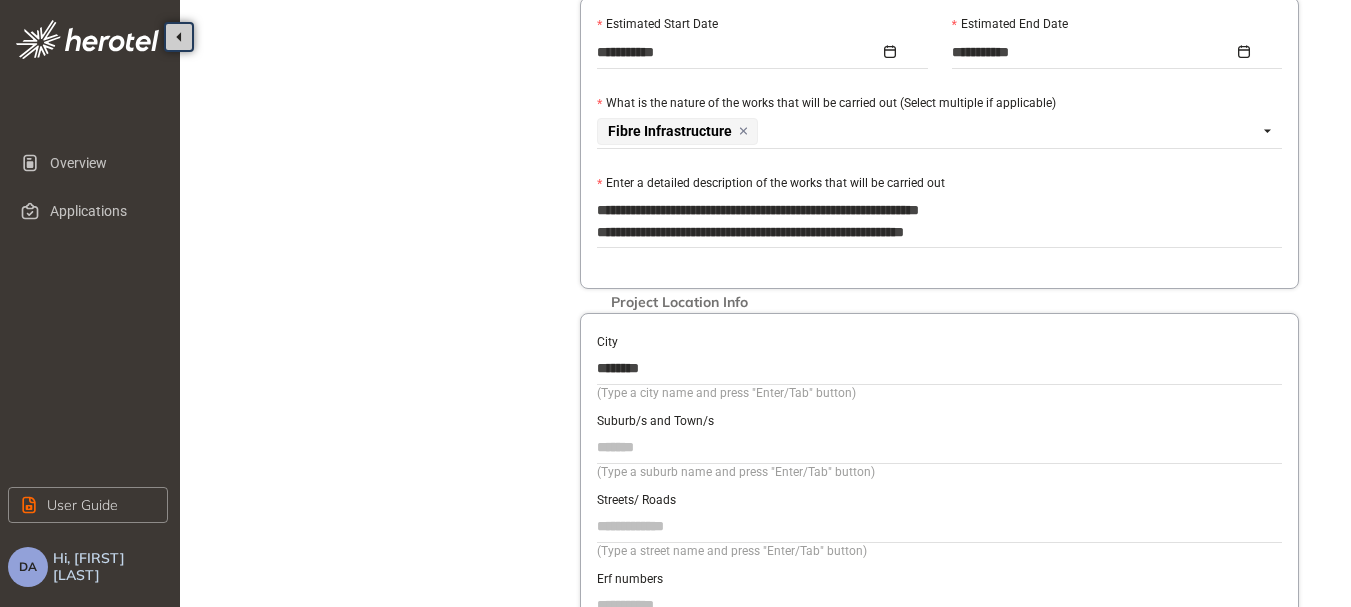 type on "**********" 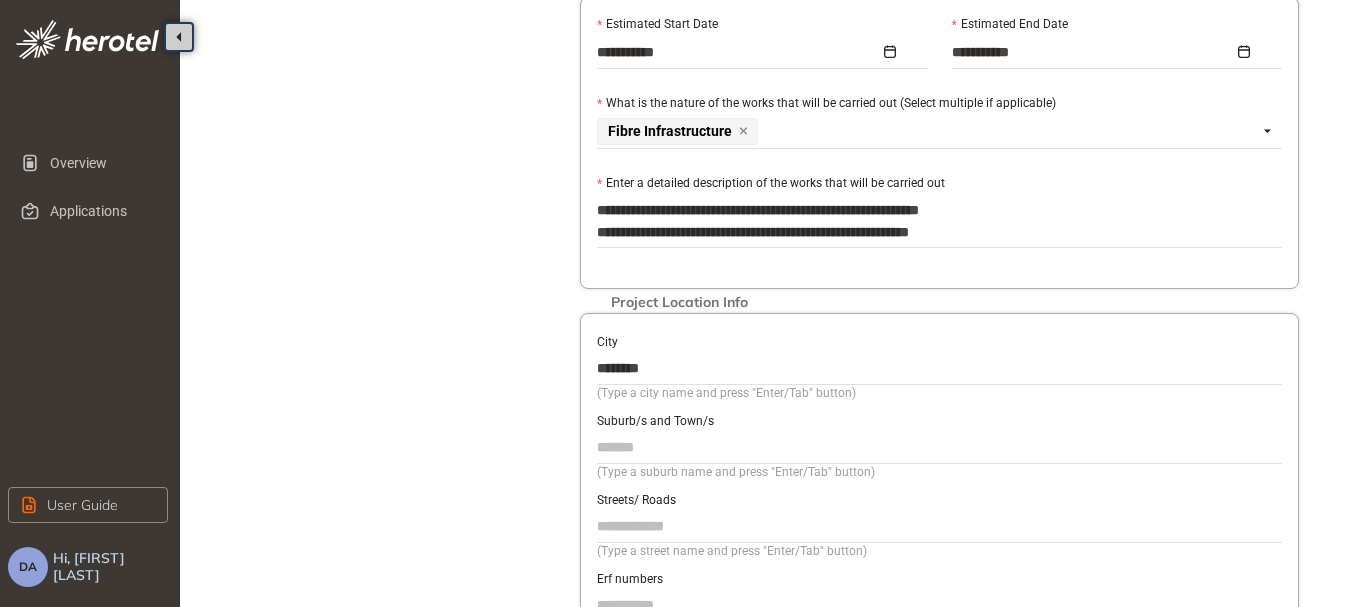 type on "**********" 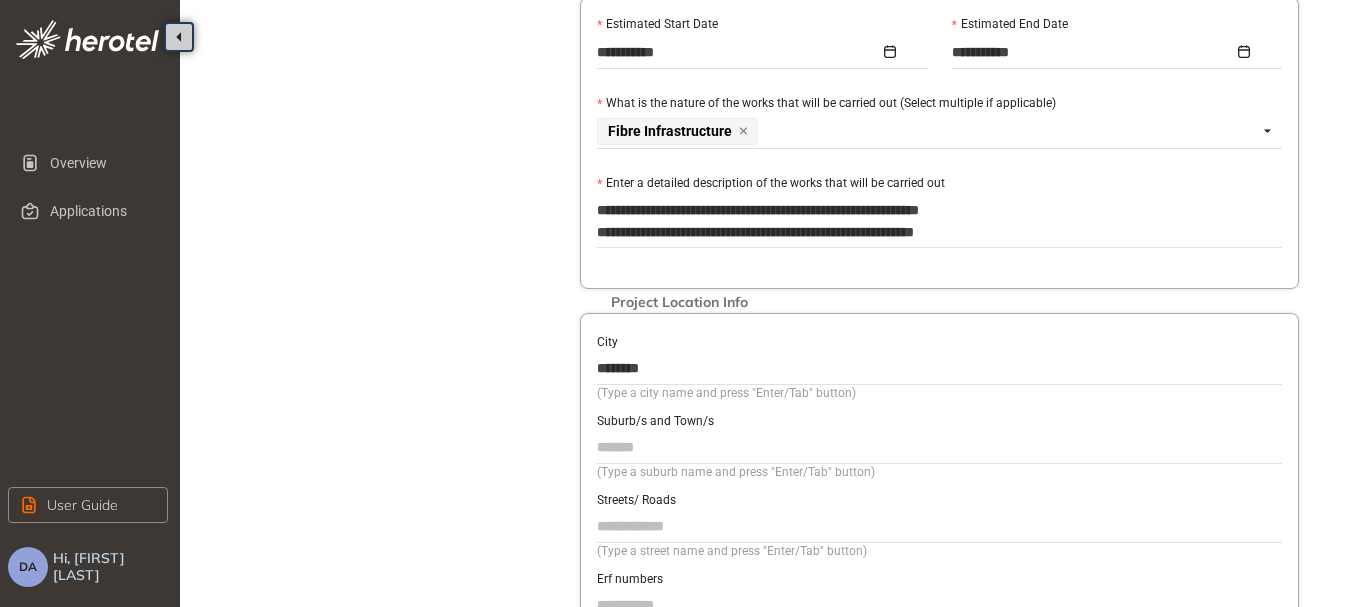type on "**********" 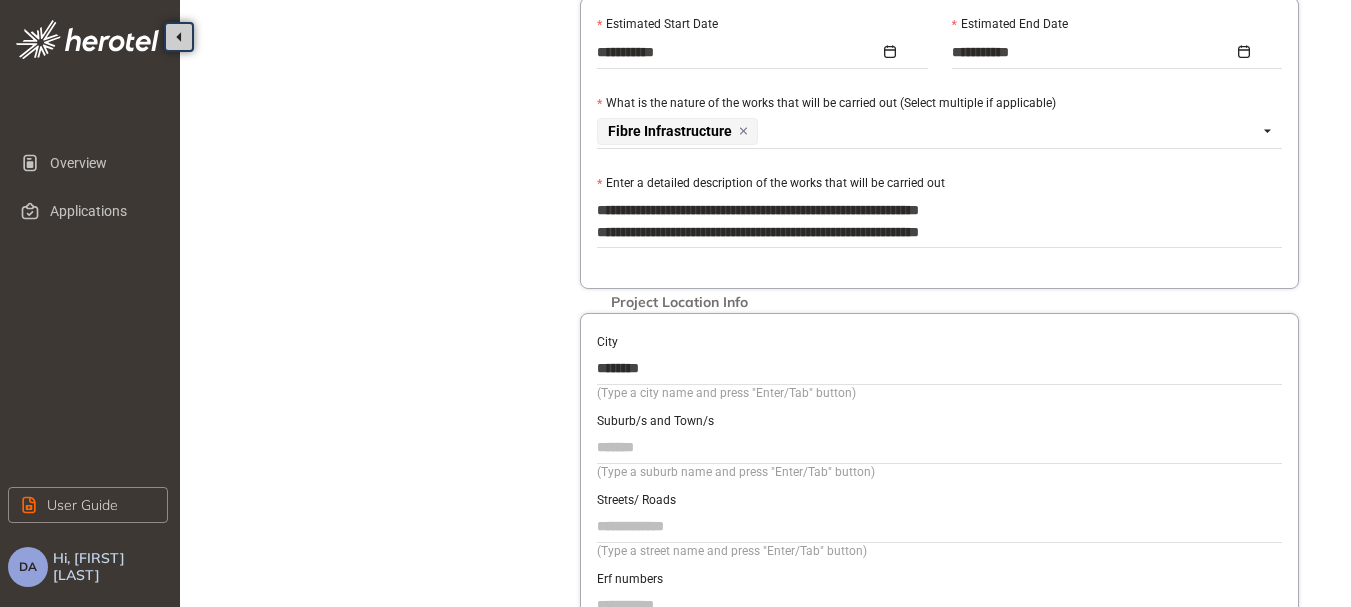type on "**********" 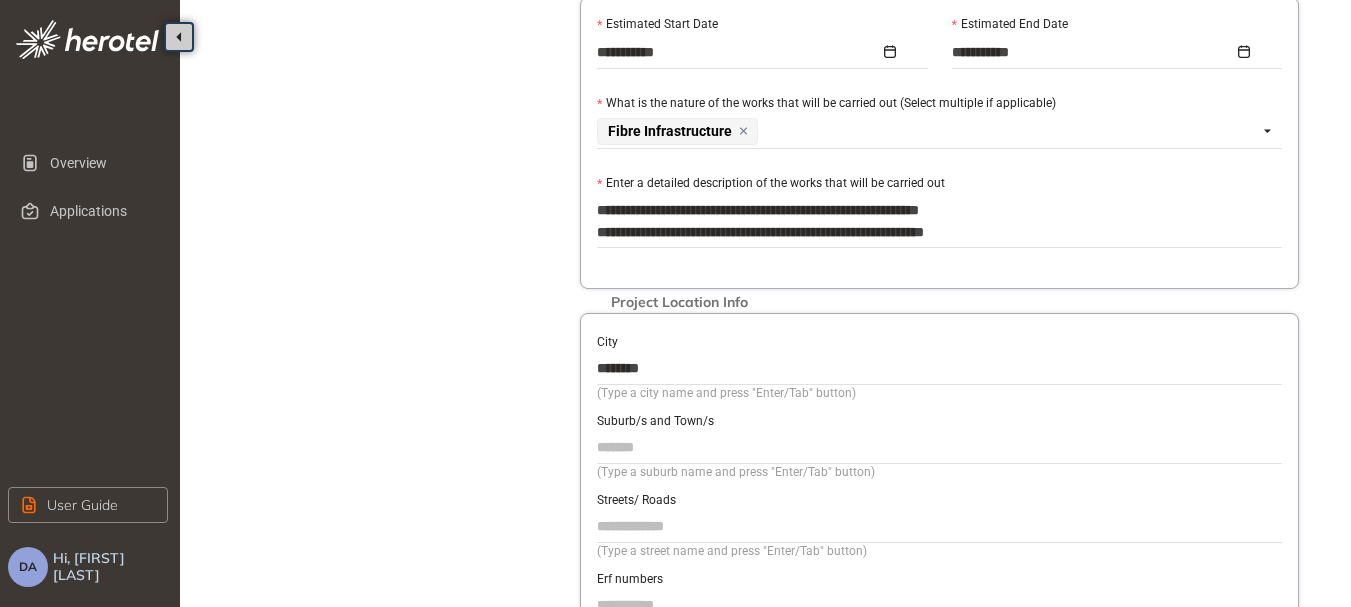type on "**********" 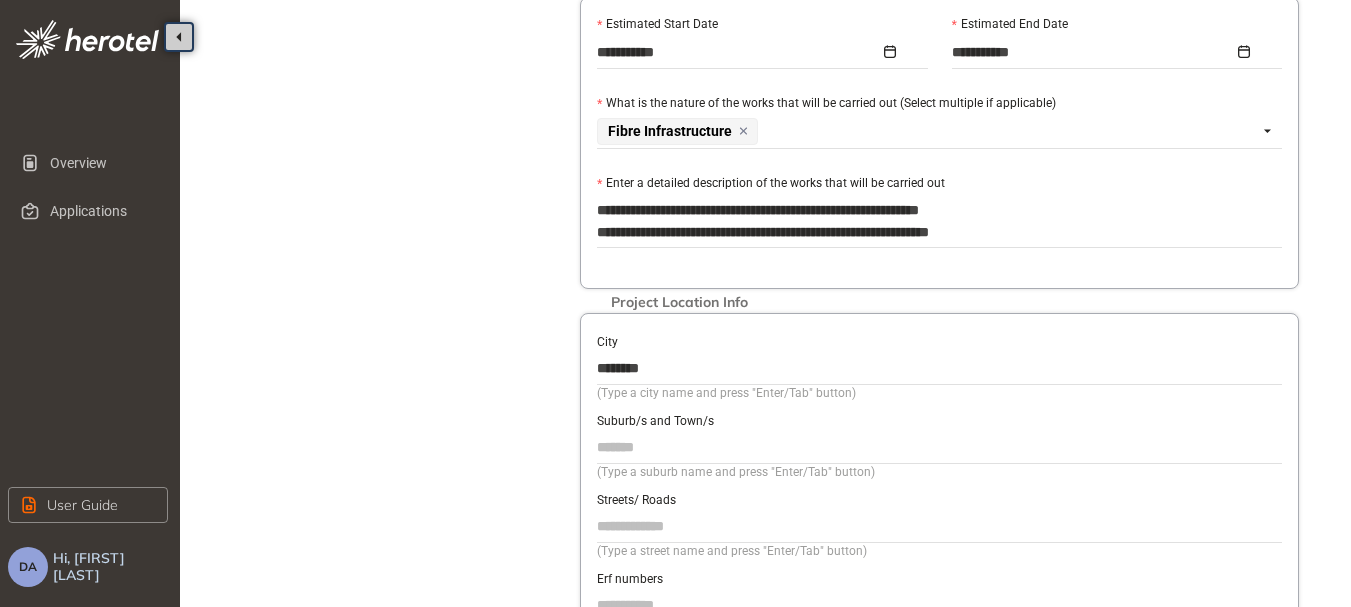 type on "**********" 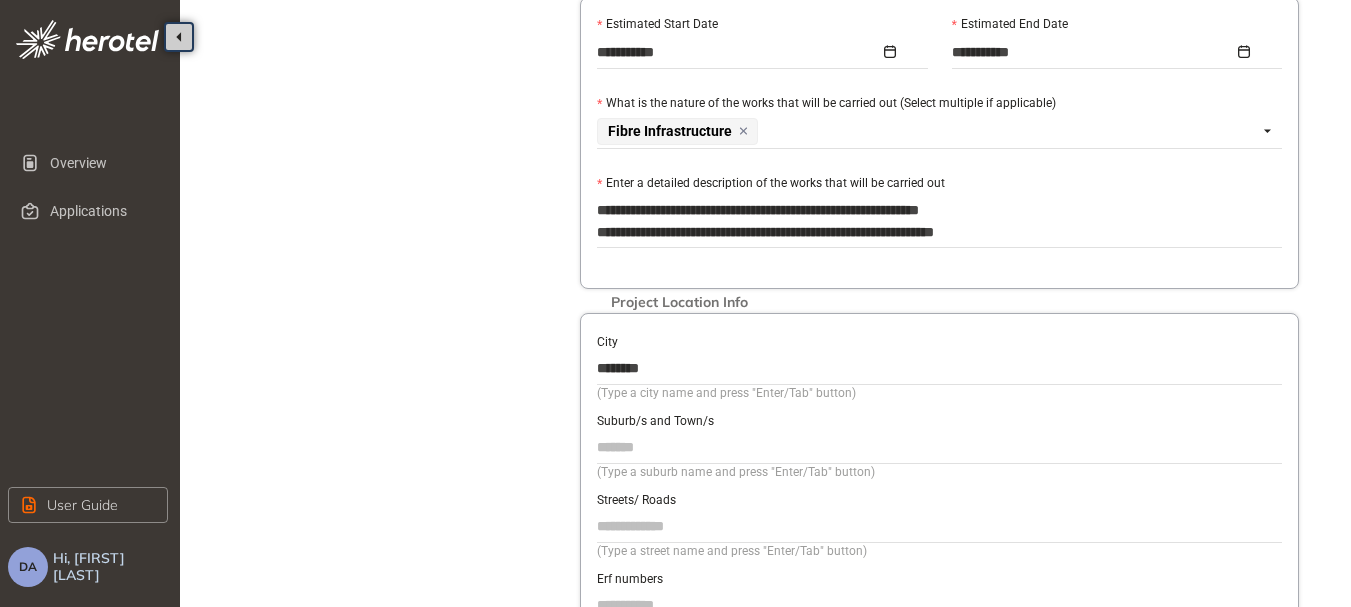 type on "**********" 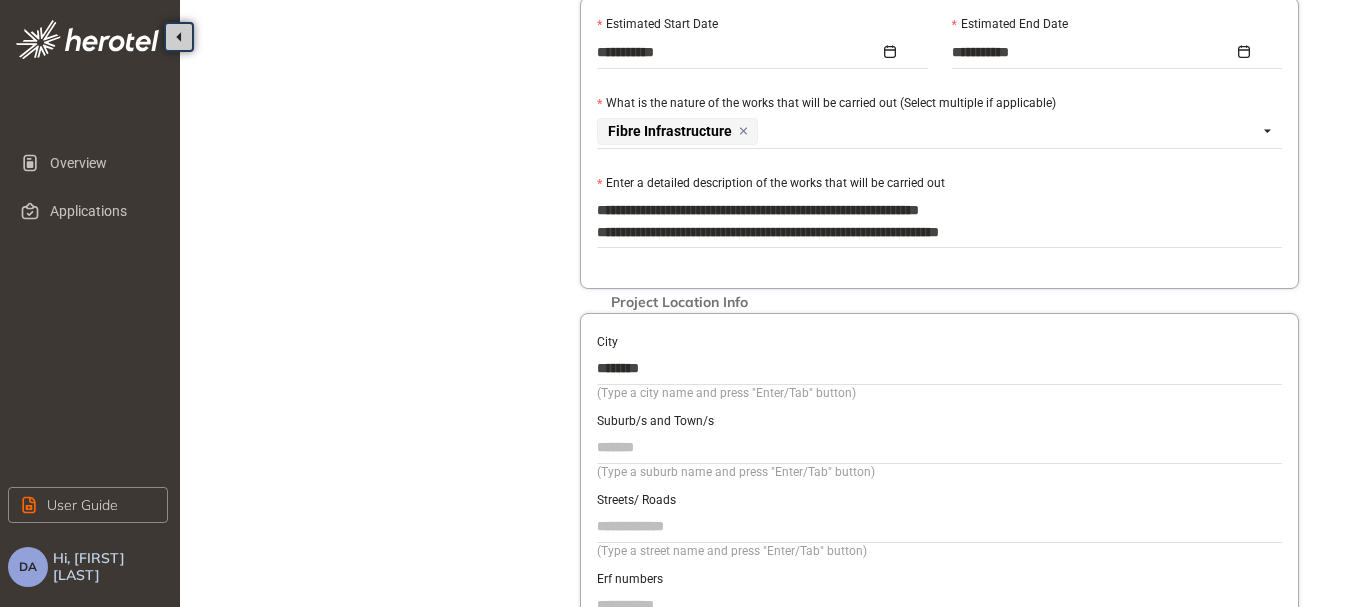 type on "**********" 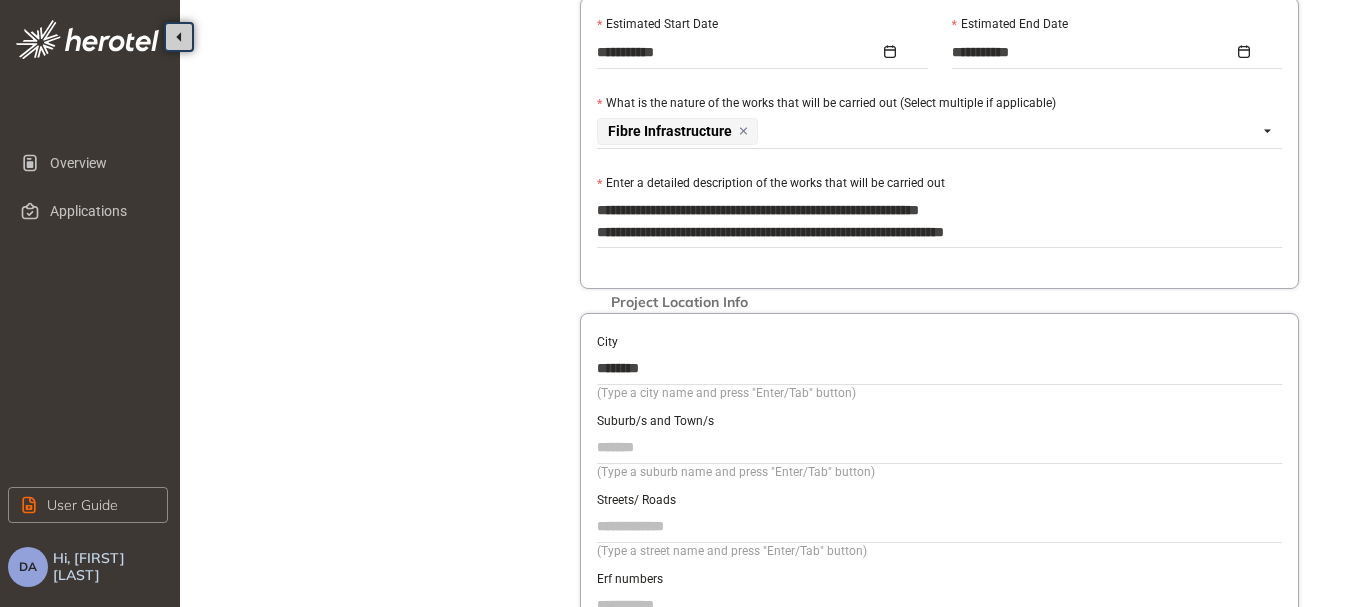 type on "**********" 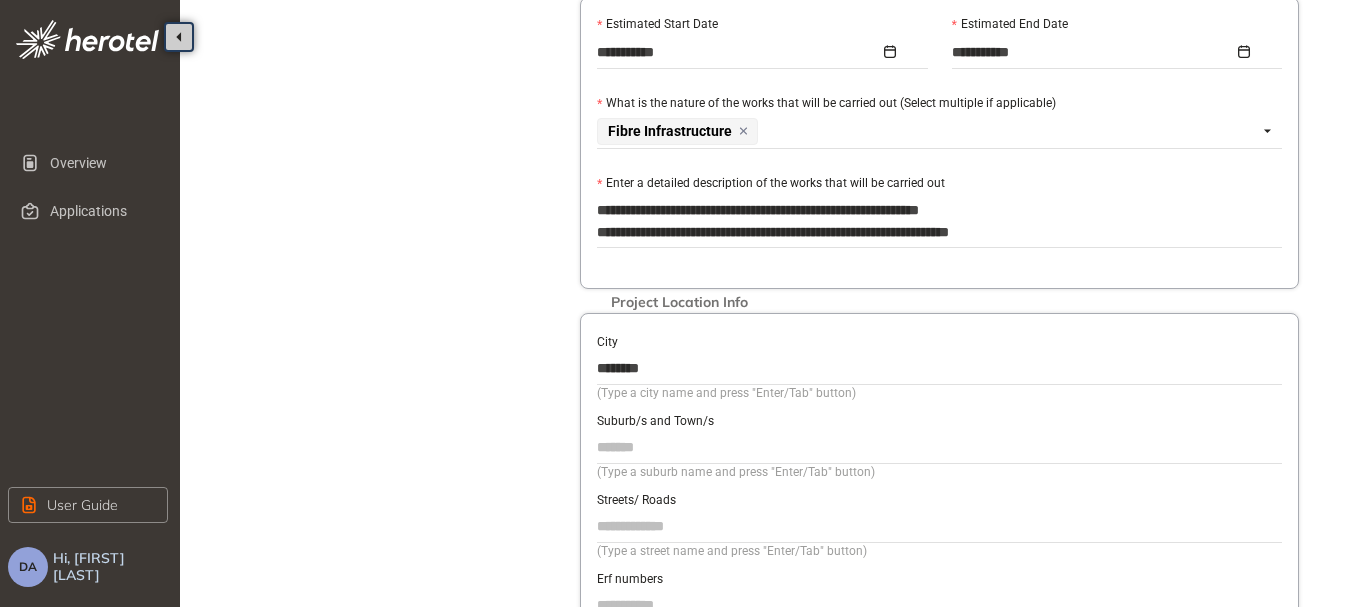 type on "**********" 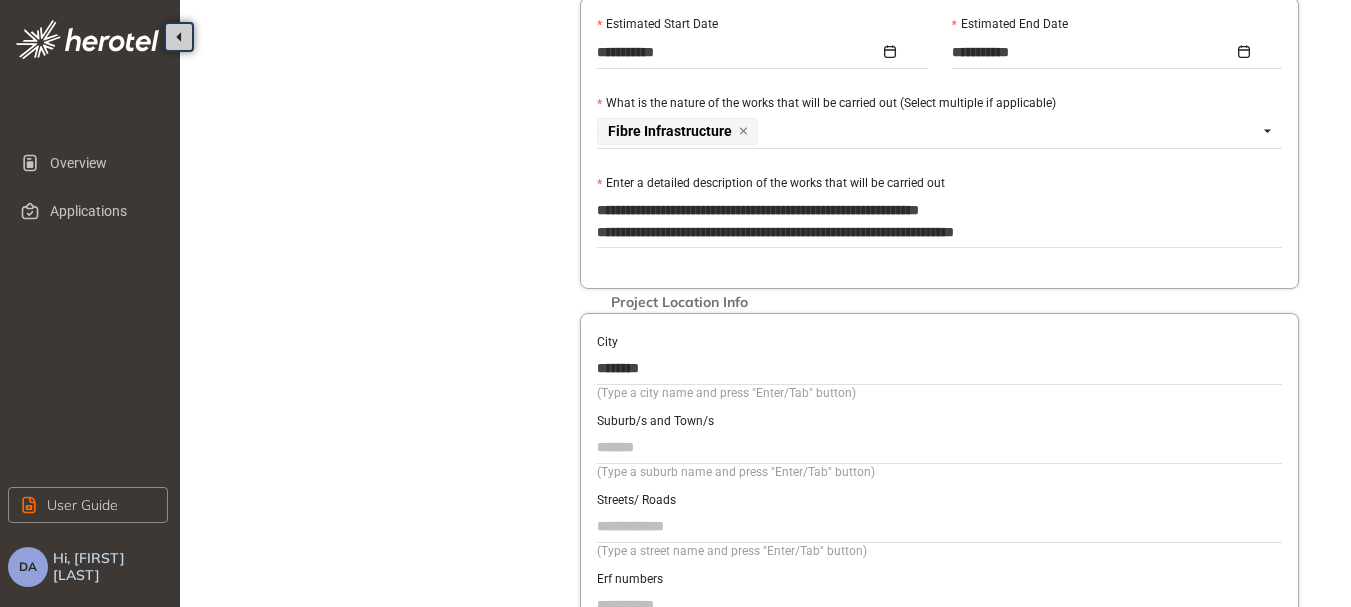 type on "**********" 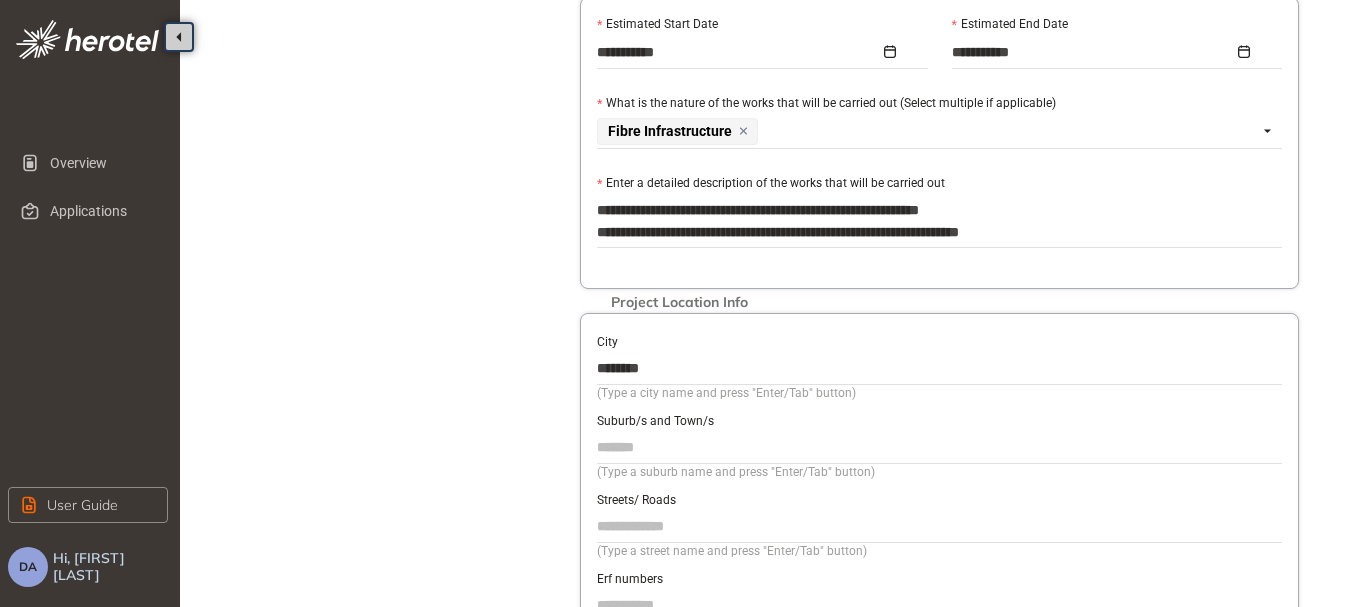 type on "**********" 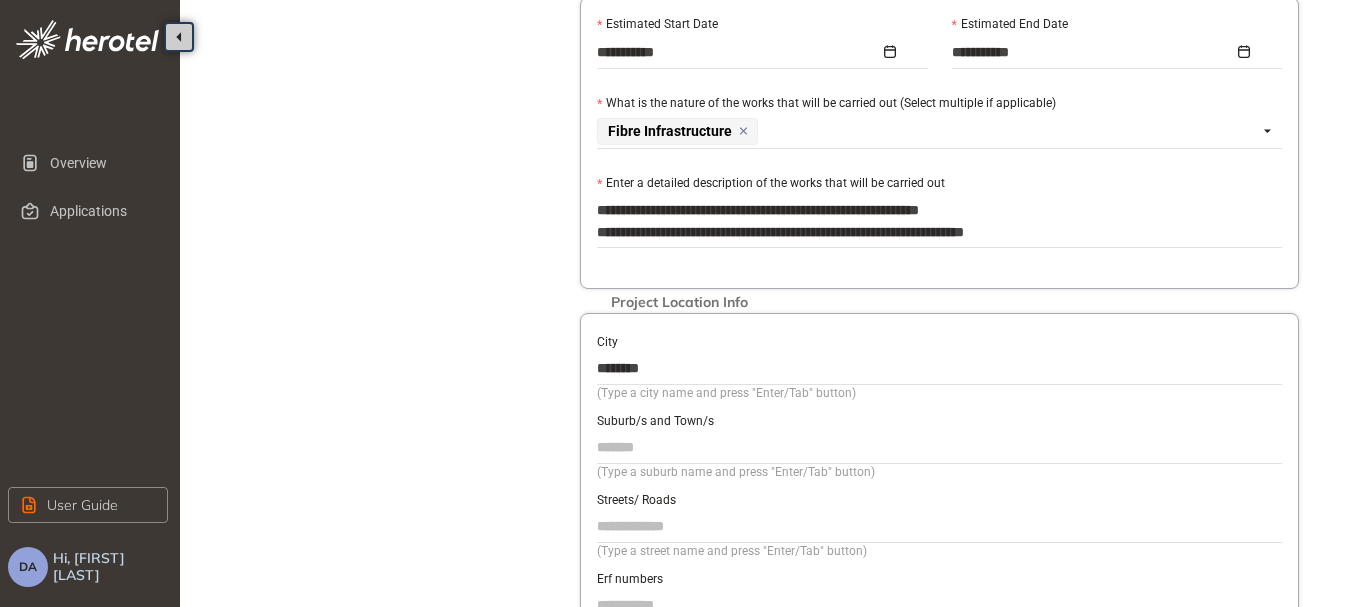 type on "**********" 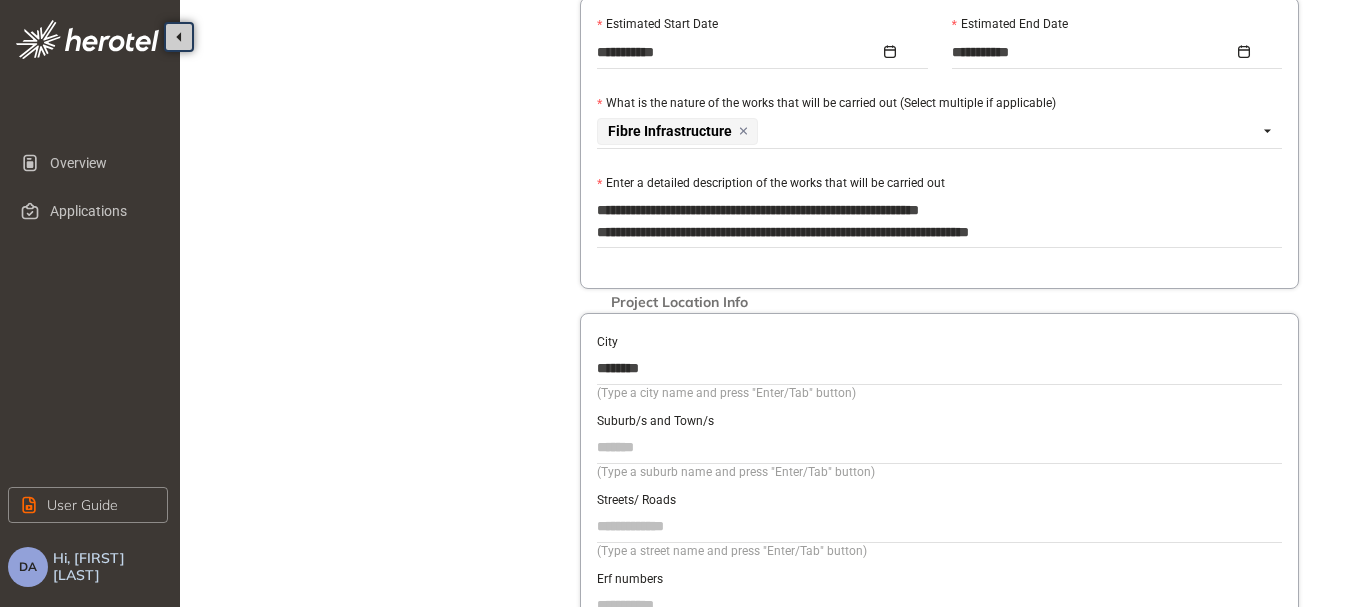 type on "**********" 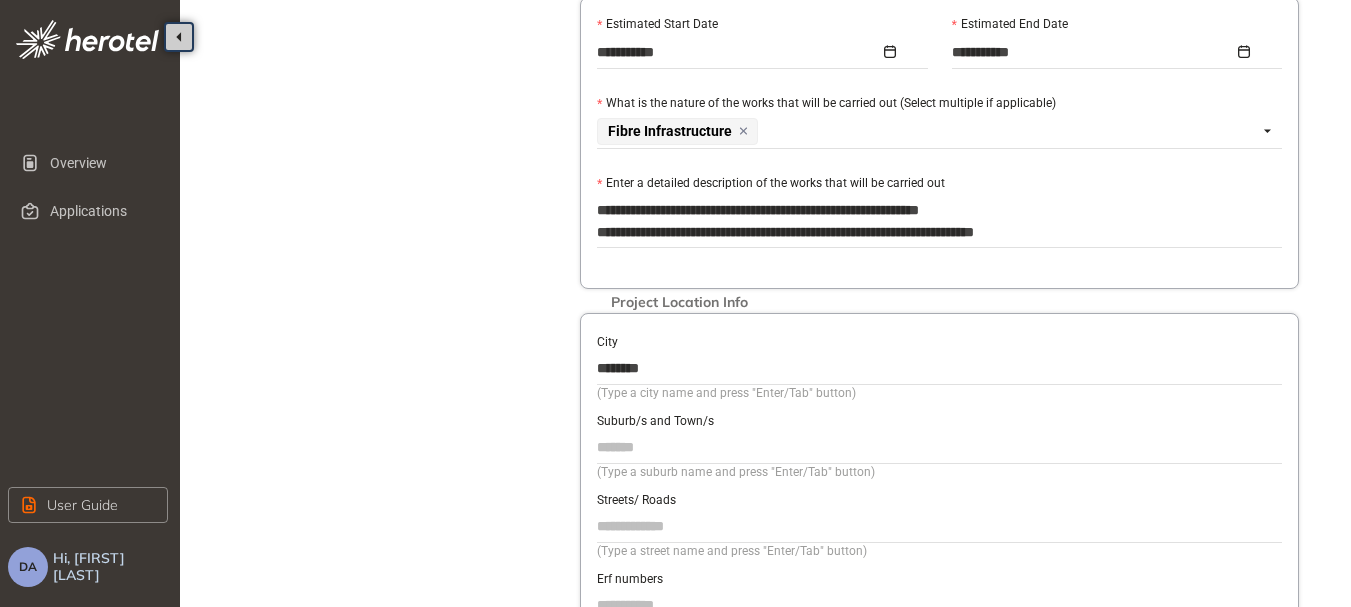 type on "**********" 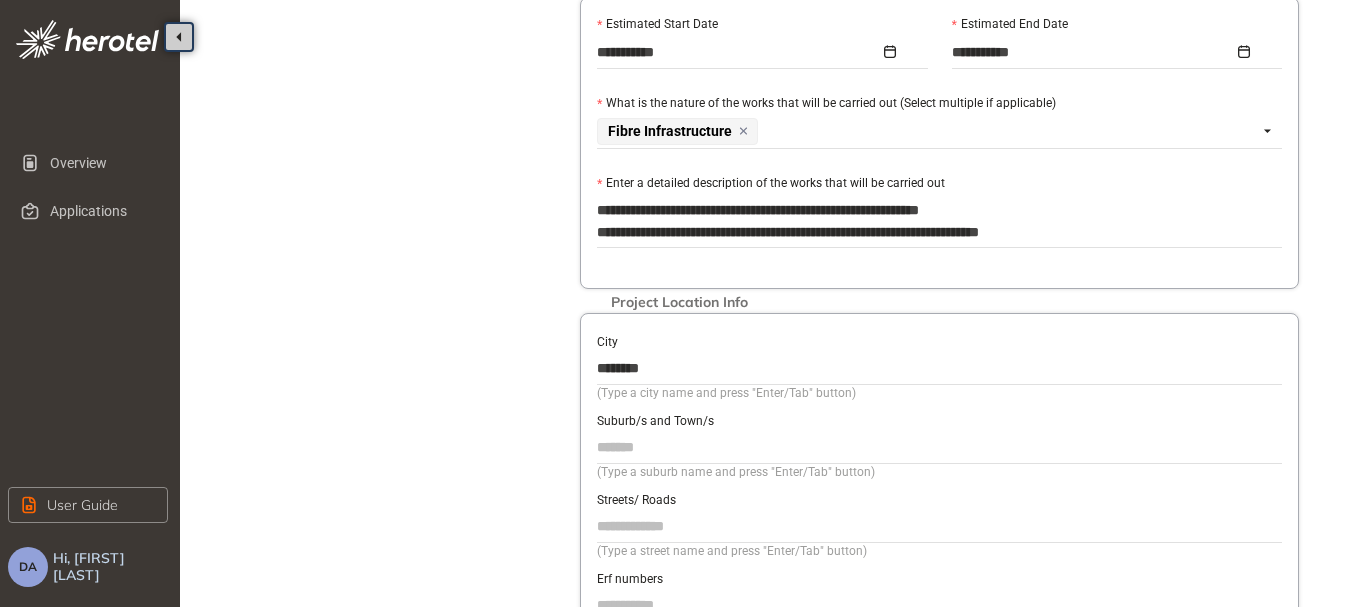 type on "**********" 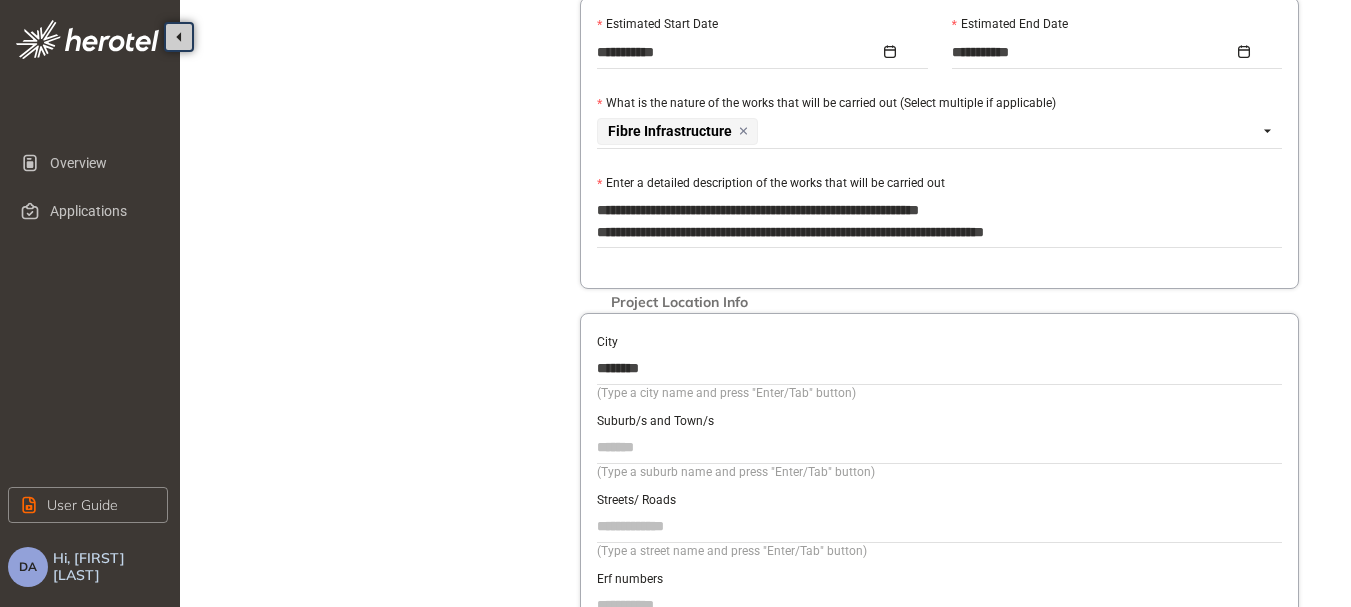 type on "**********" 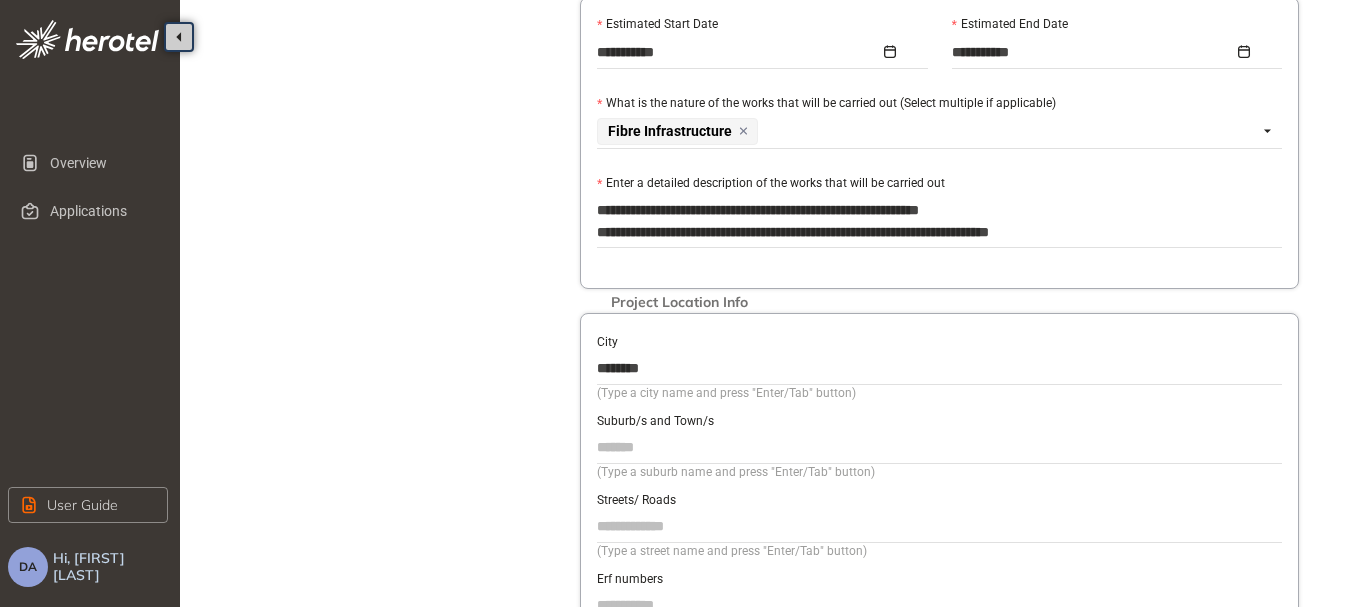 type on "**********" 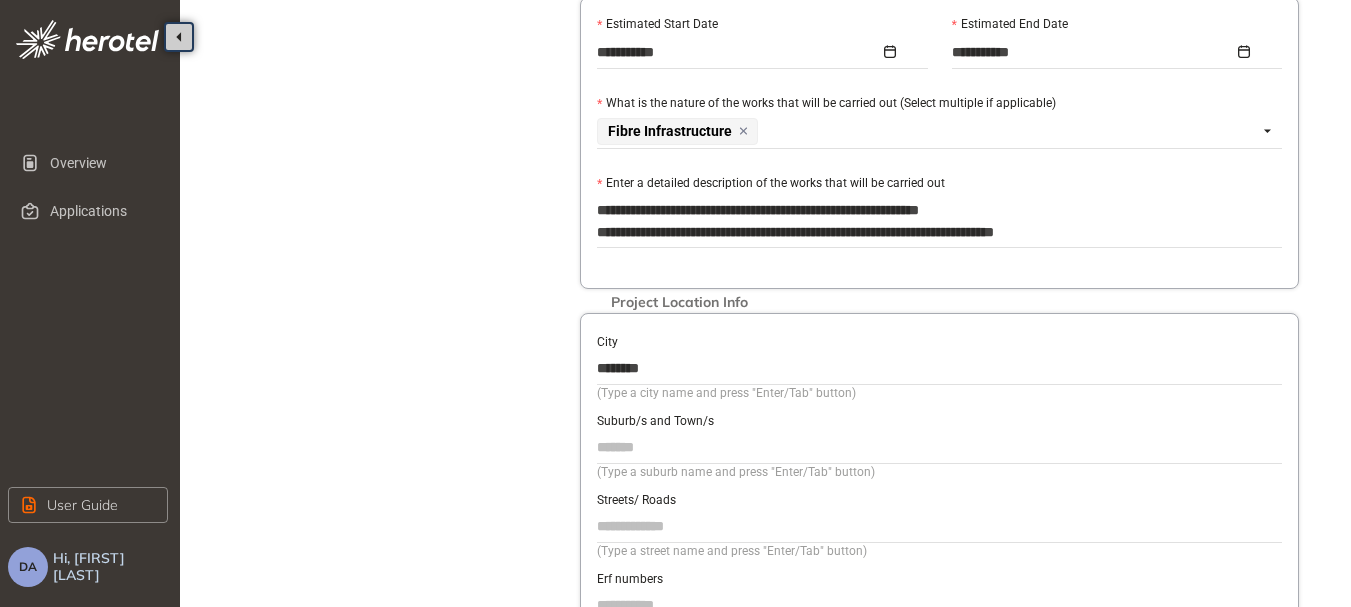 type on "**********" 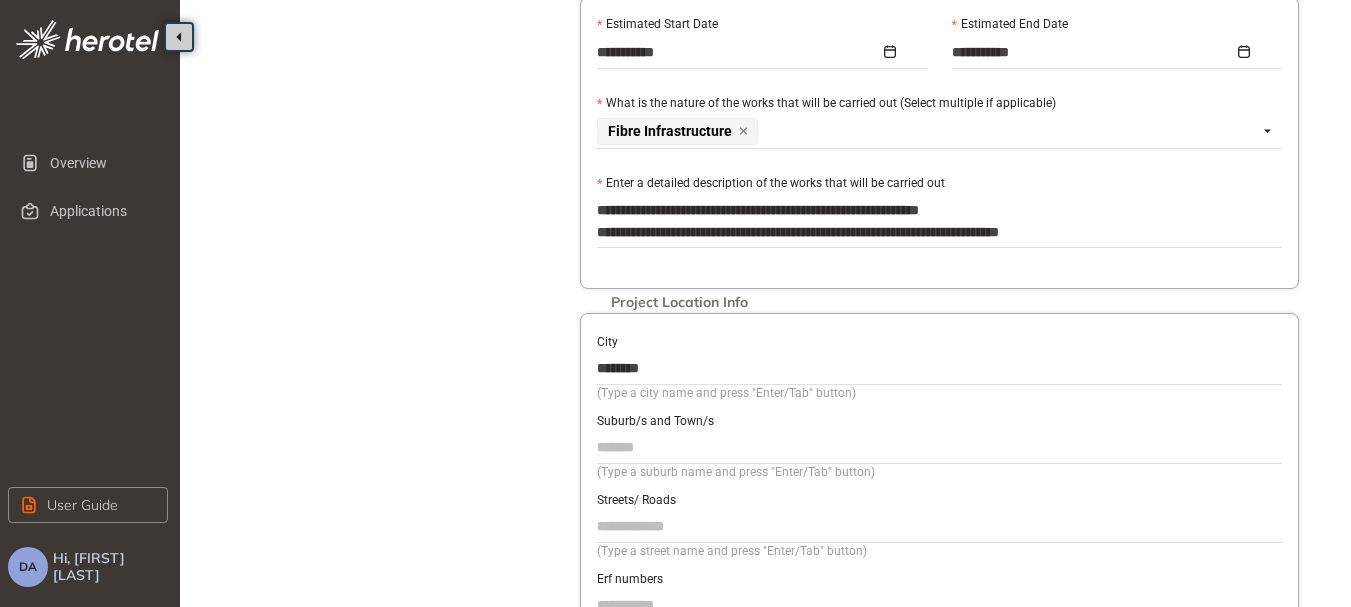 type on "**********" 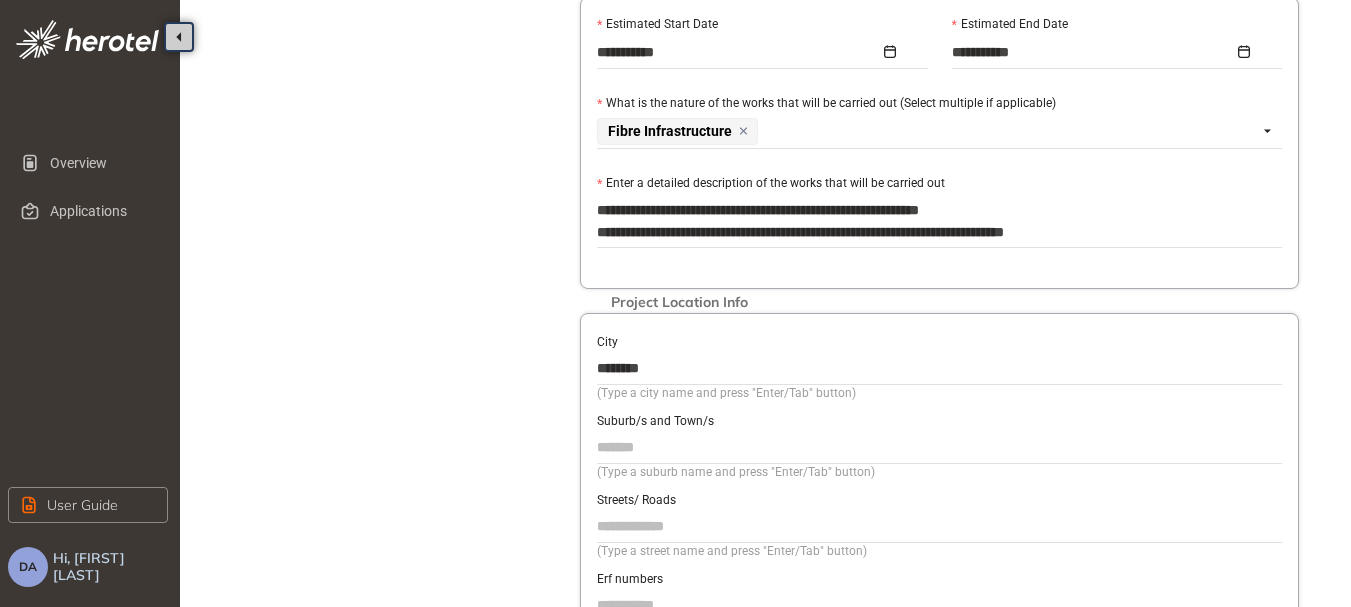 type on "**********" 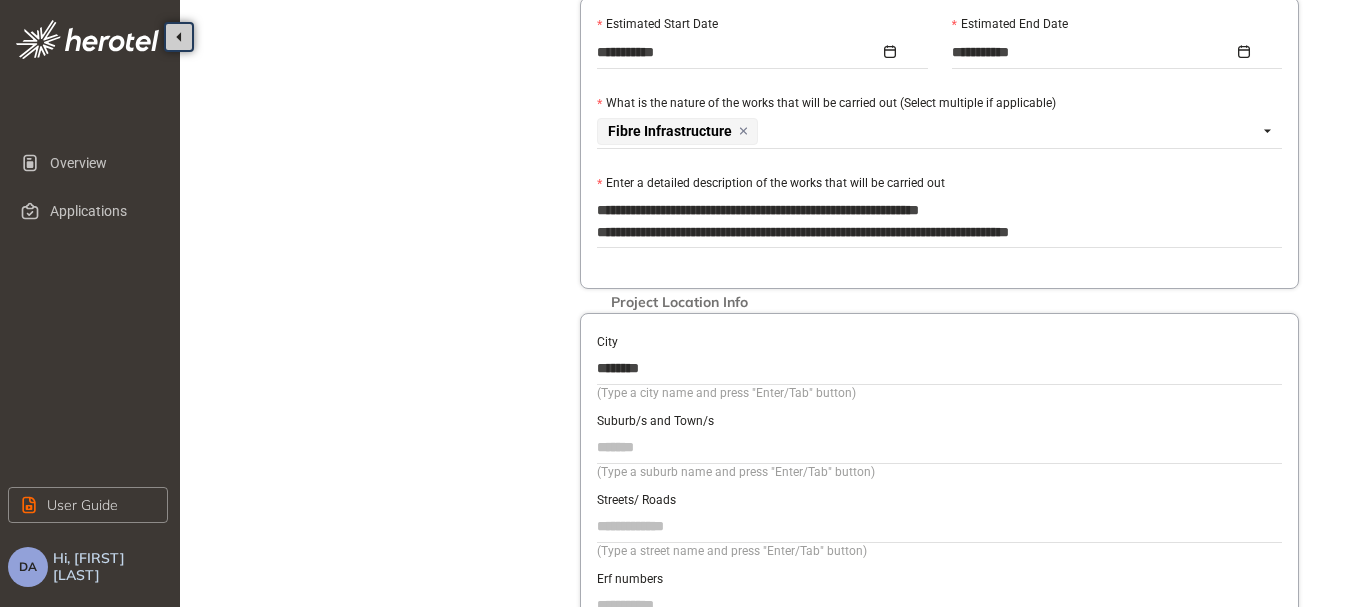 type on "**********" 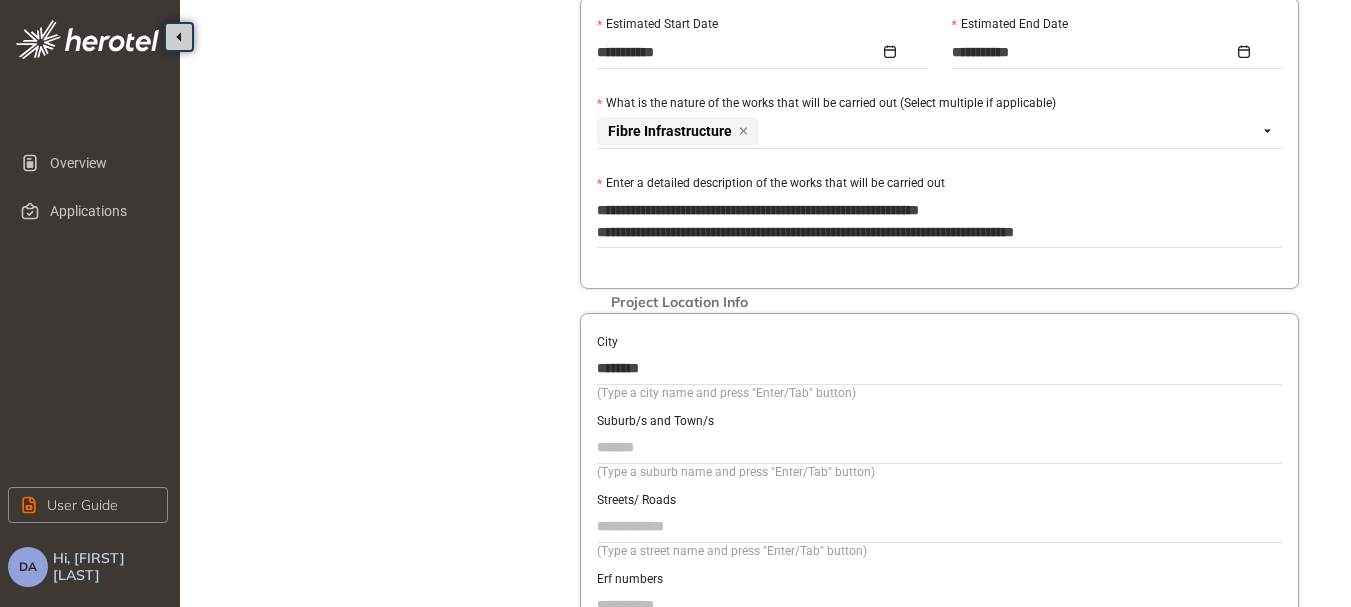 type on "**********" 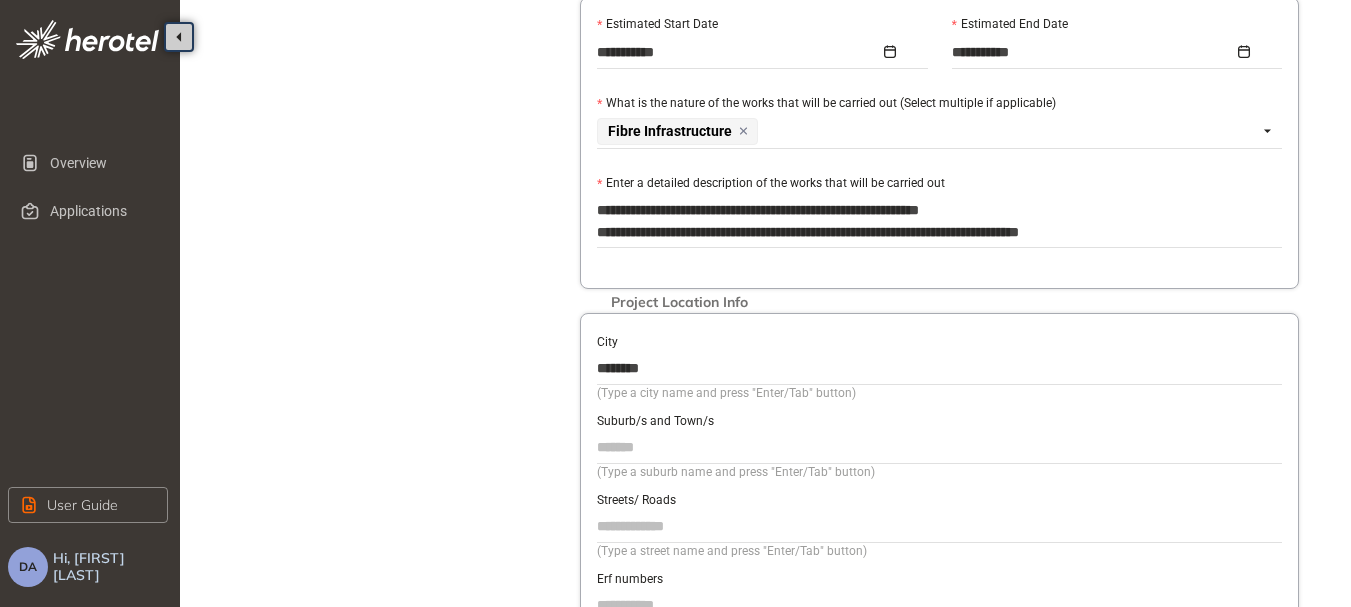 type on "**********" 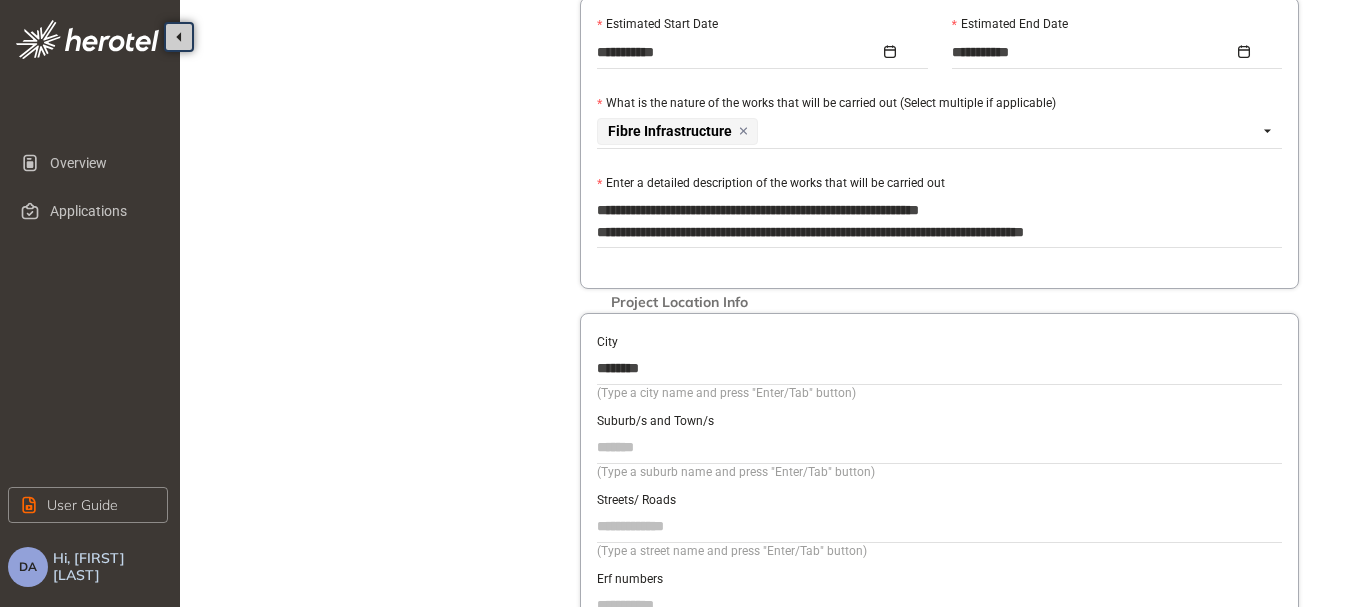 type on "**********" 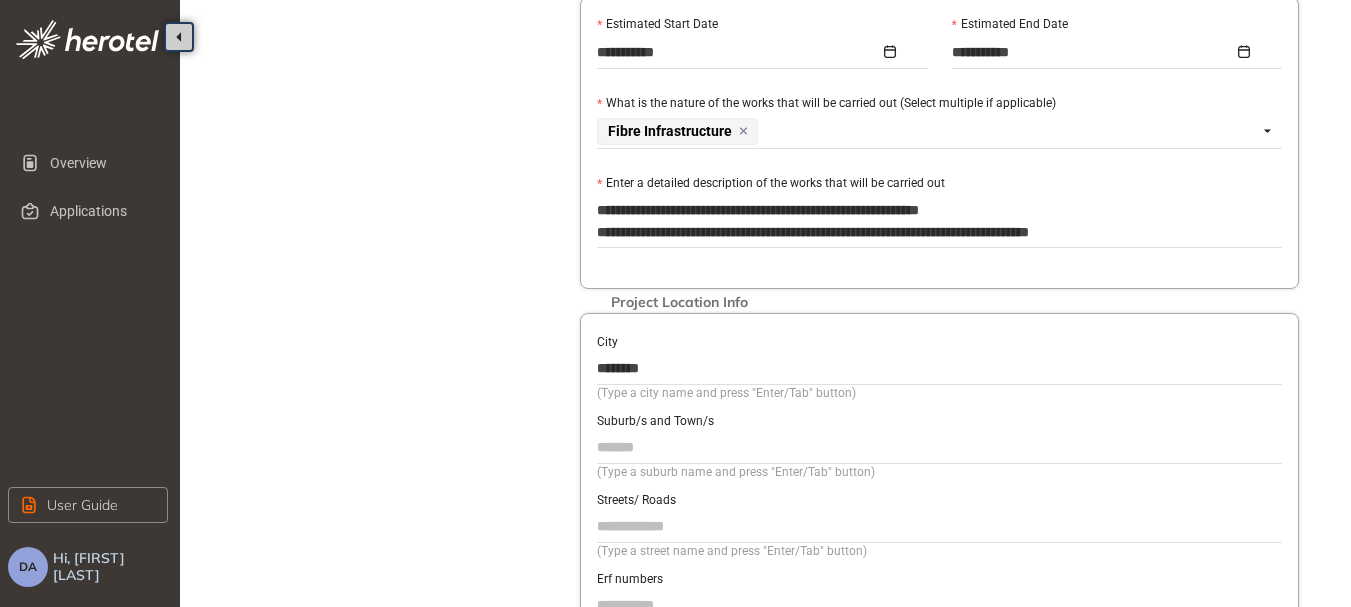 type on "**********" 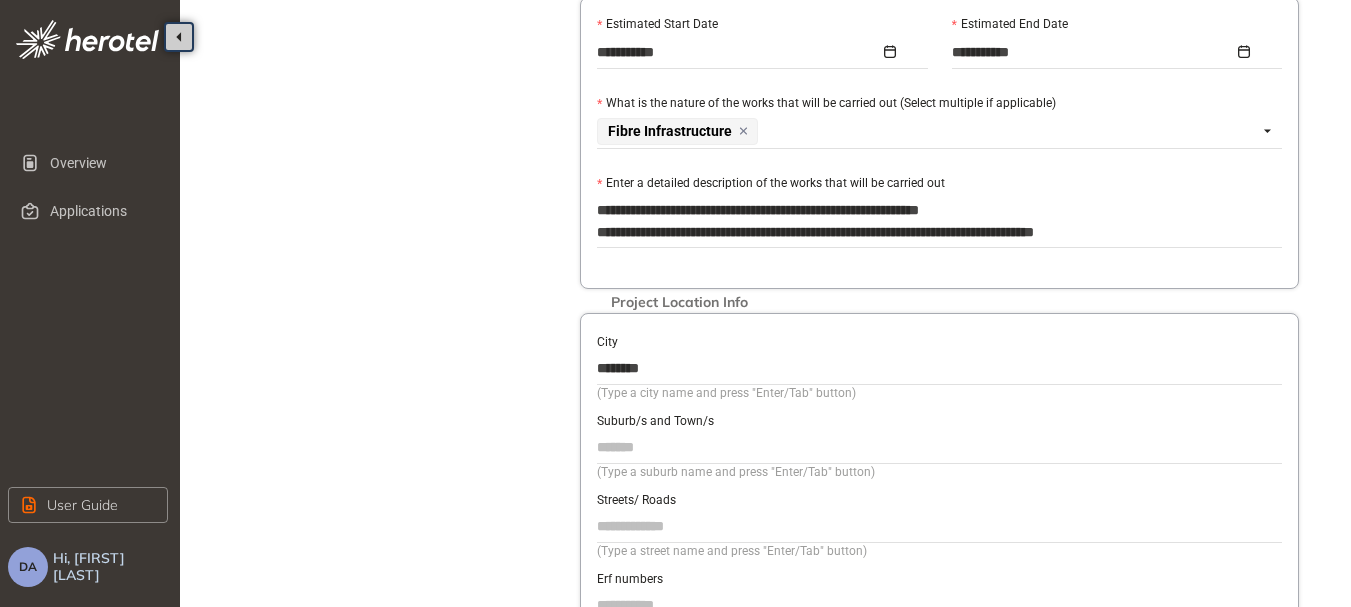 type on "**********" 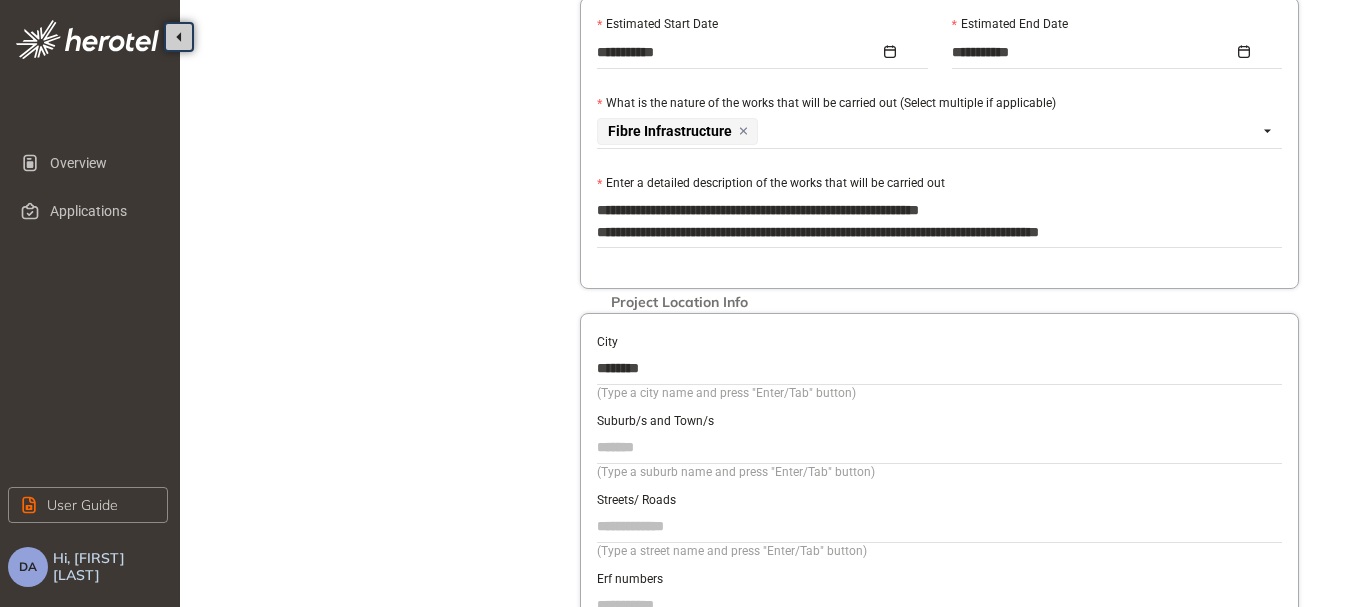 type on "**********" 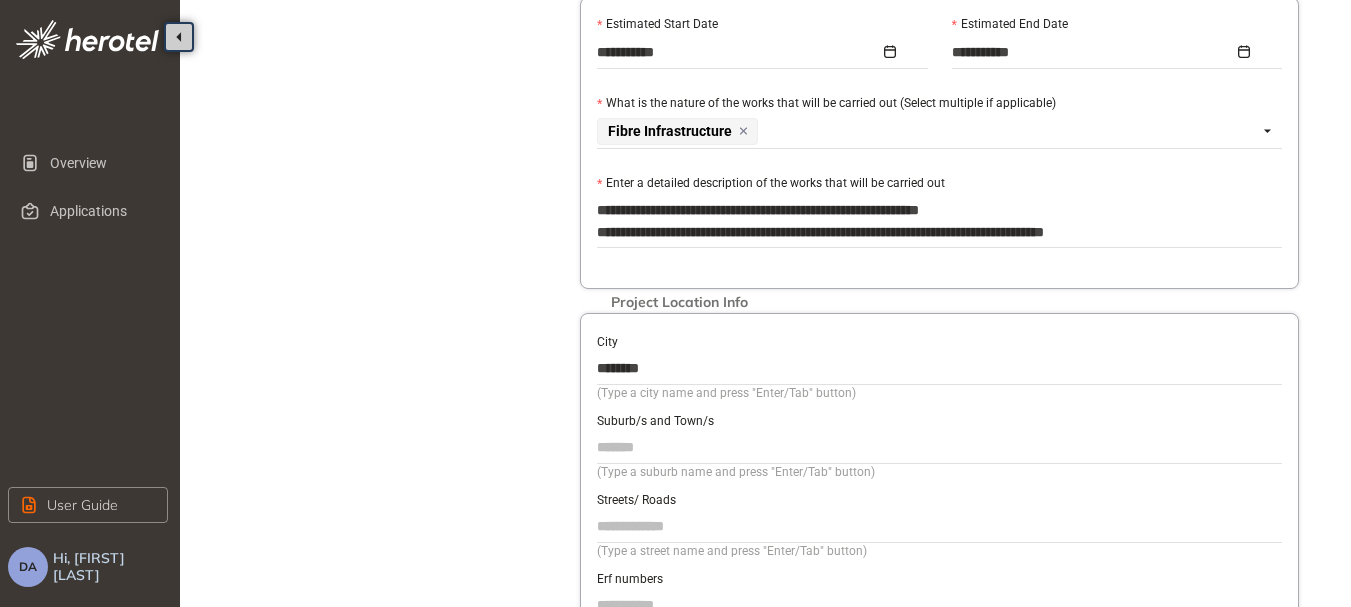 type on "**********" 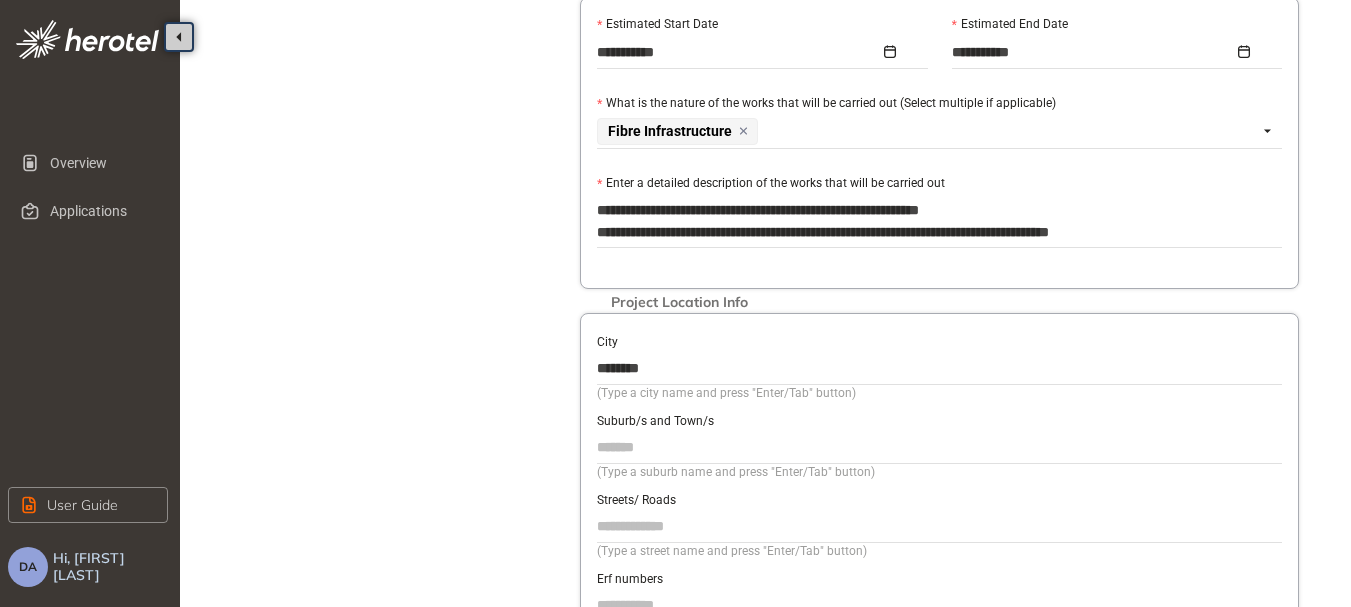 type on "**********" 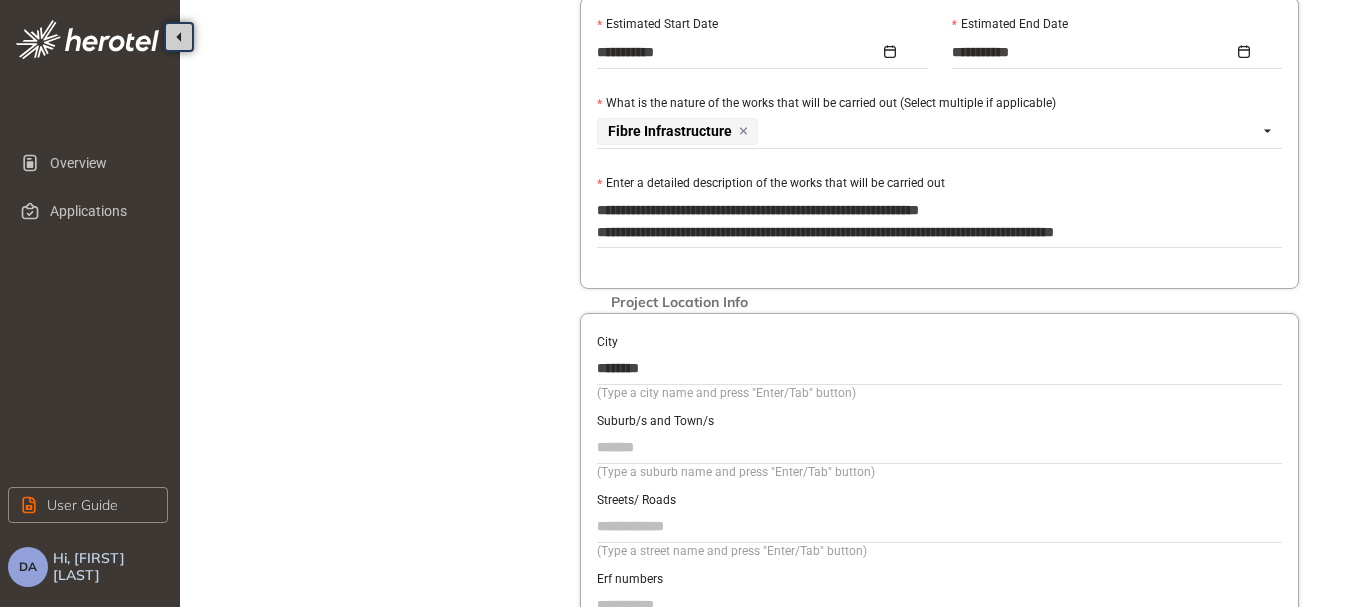 type on "**********" 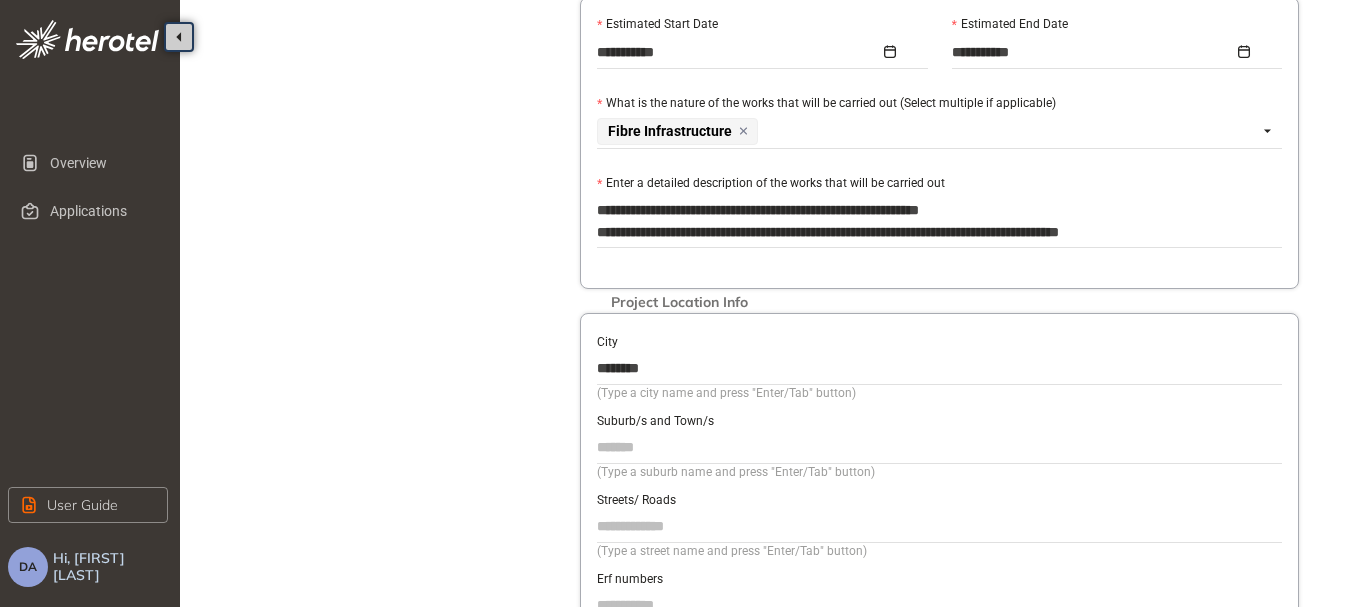 type on "**********" 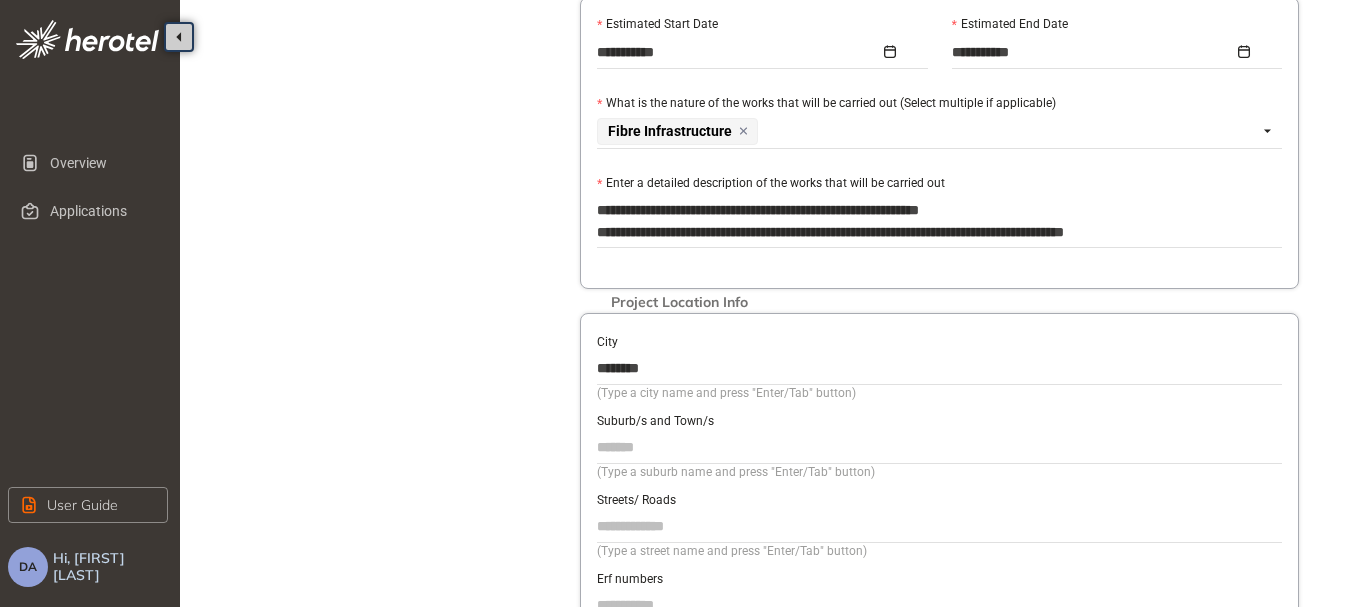 type on "**********" 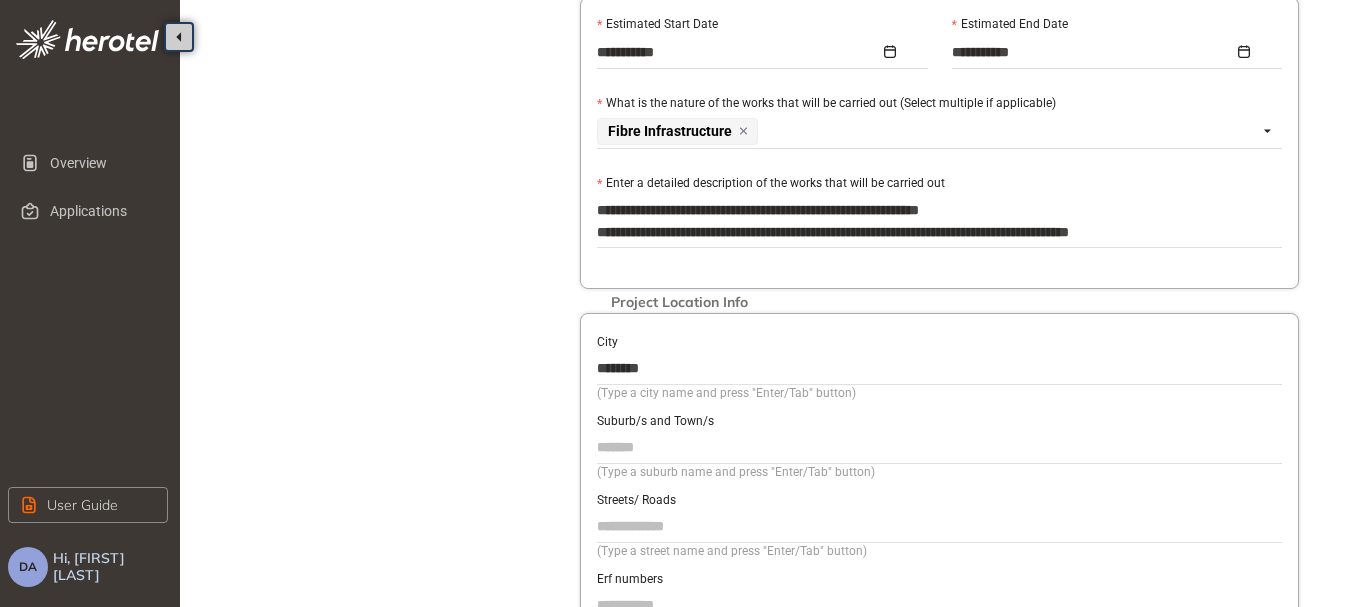 type on "**********" 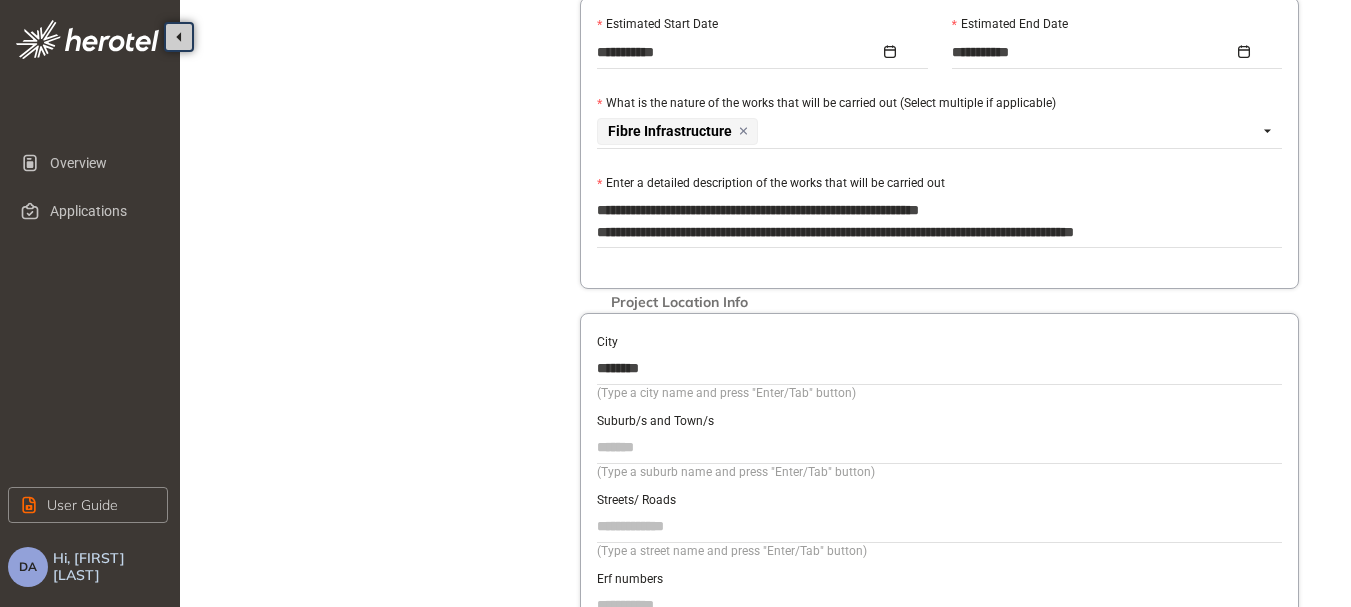 type on "**********" 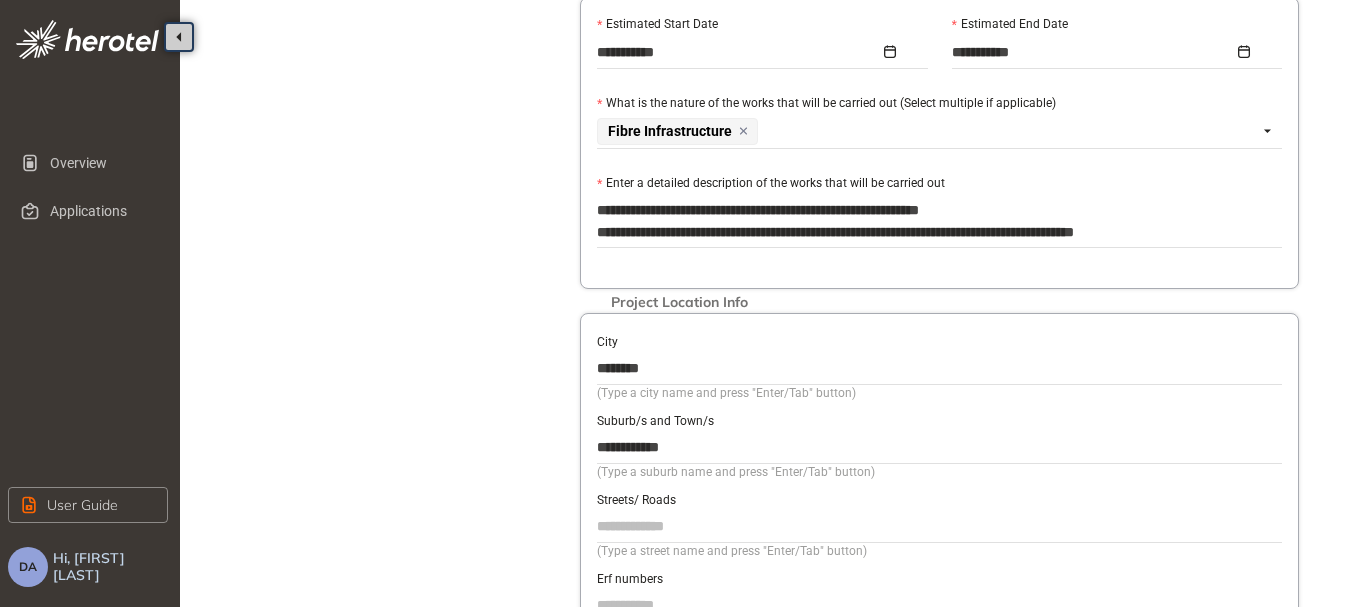 type on "**********" 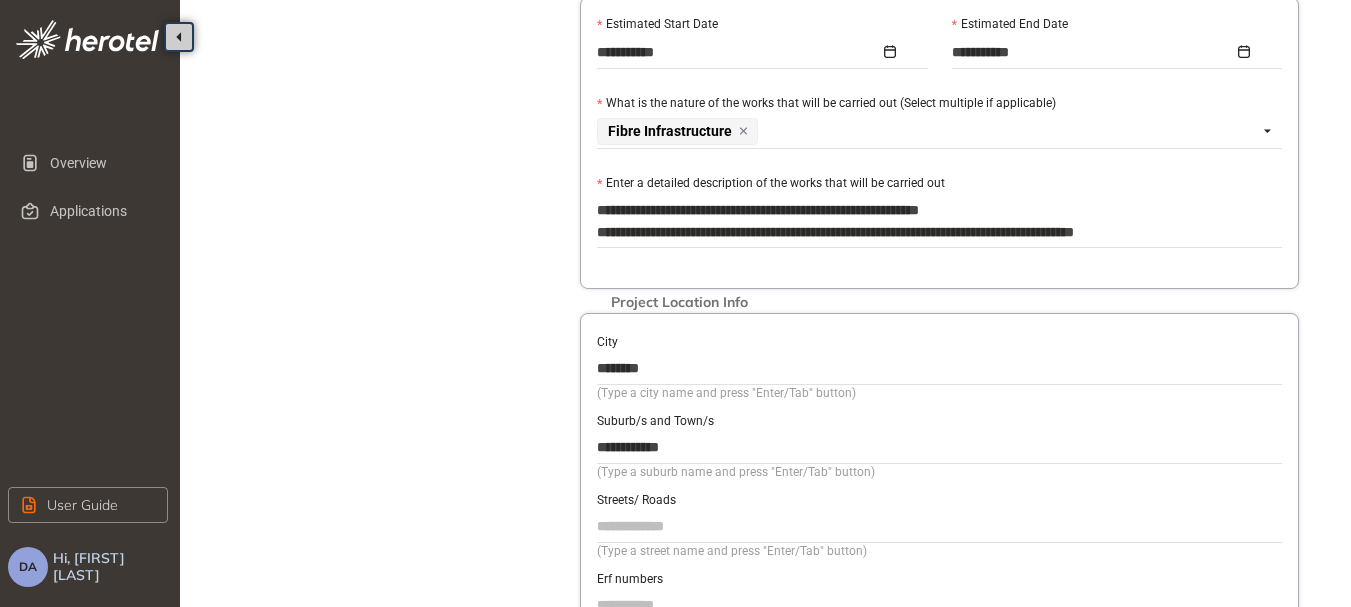 click on "Streets/ Roads" at bounding box center (939, 526) 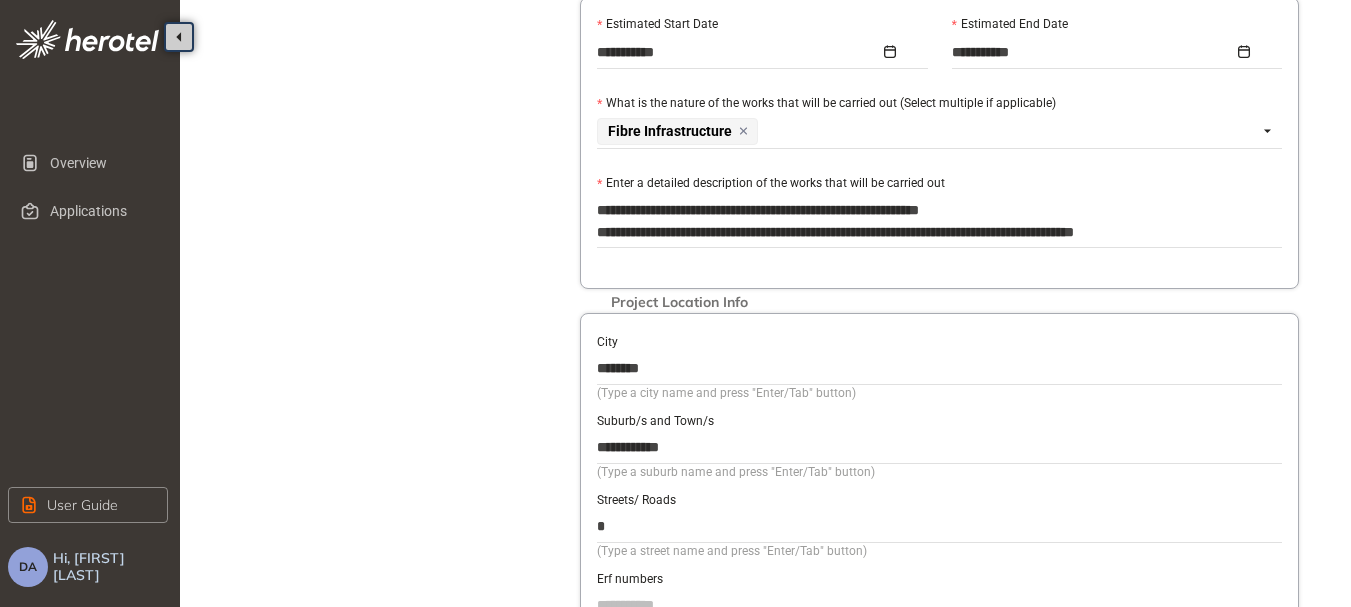 paste on "********" 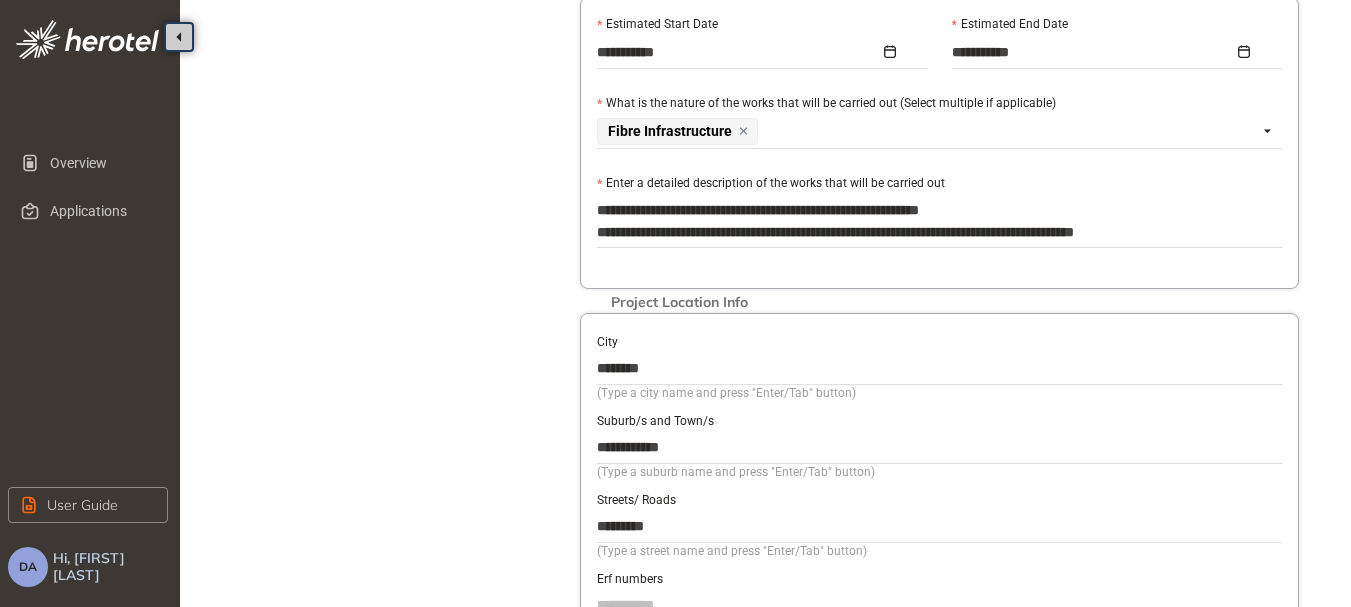 click on "*********" at bounding box center [939, 526] 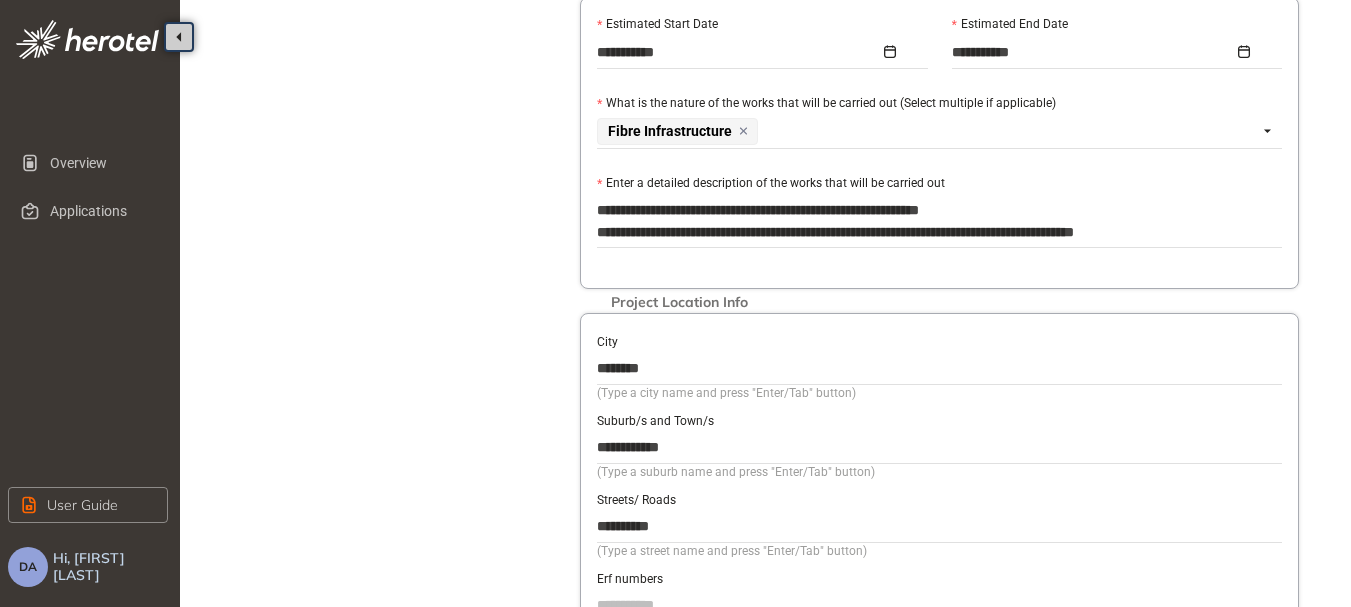 type on "**********" 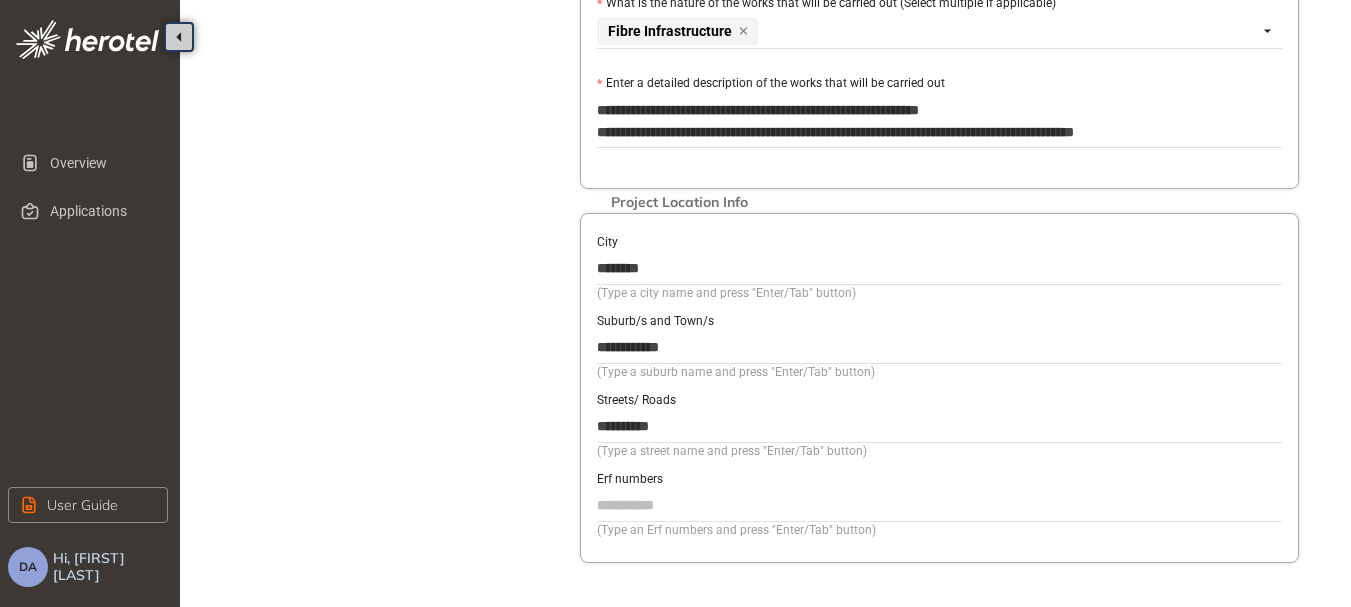 click on "Erf numbers" at bounding box center (939, 505) 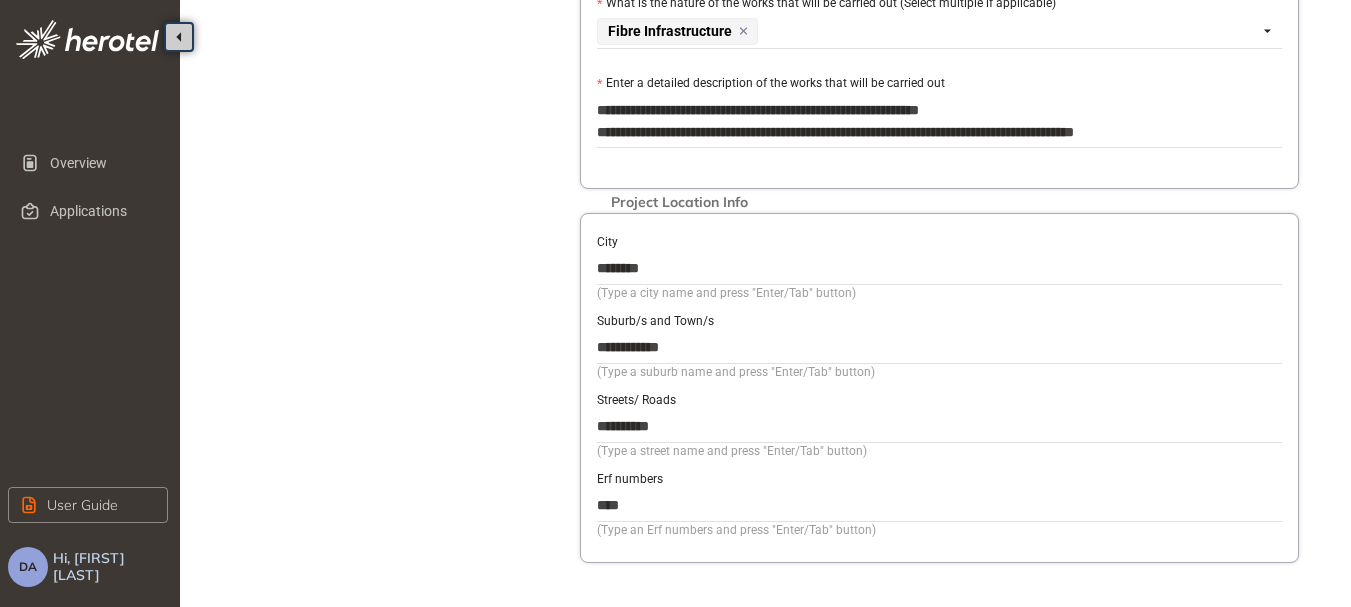 scroll, scrollTop: 796, scrollLeft: 0, axis: vertical 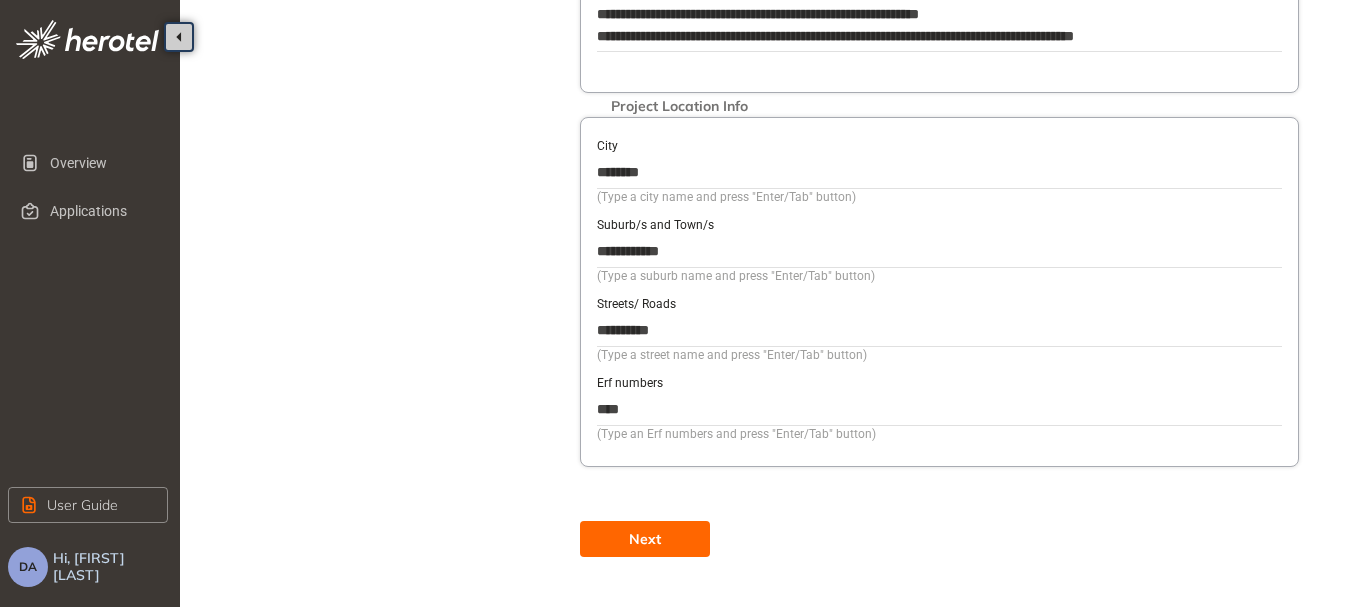 type on "****" 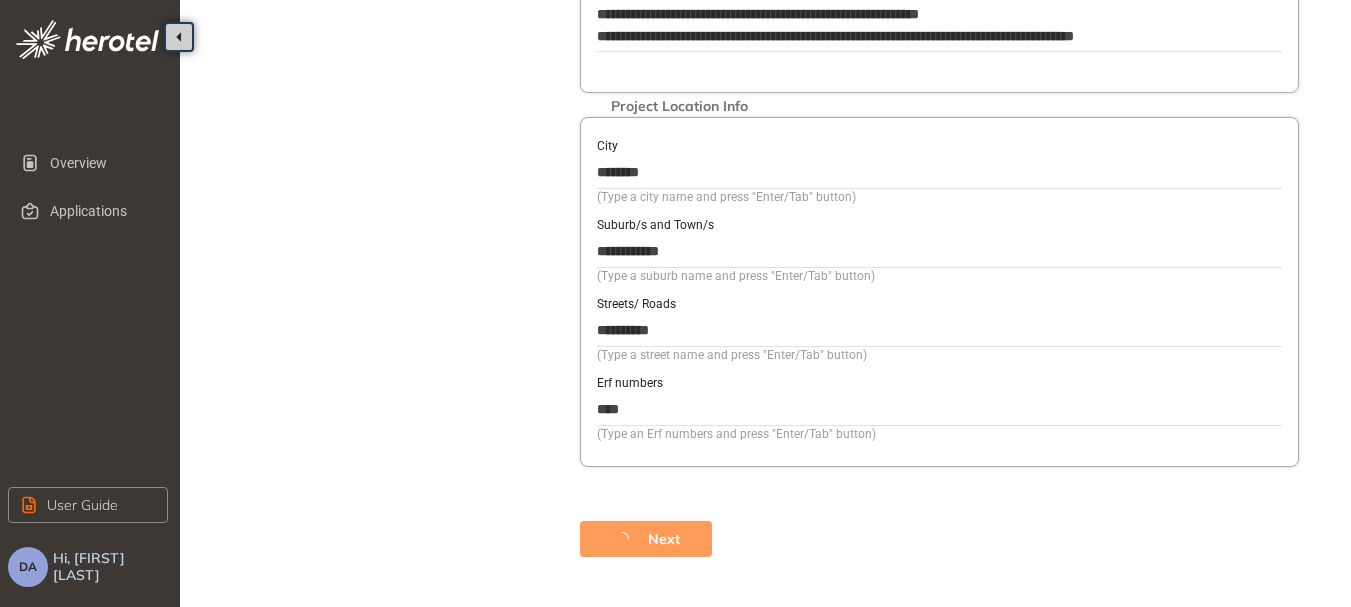 scroll, scrollTop: 92, scrollLeft: 0, axis: vertical 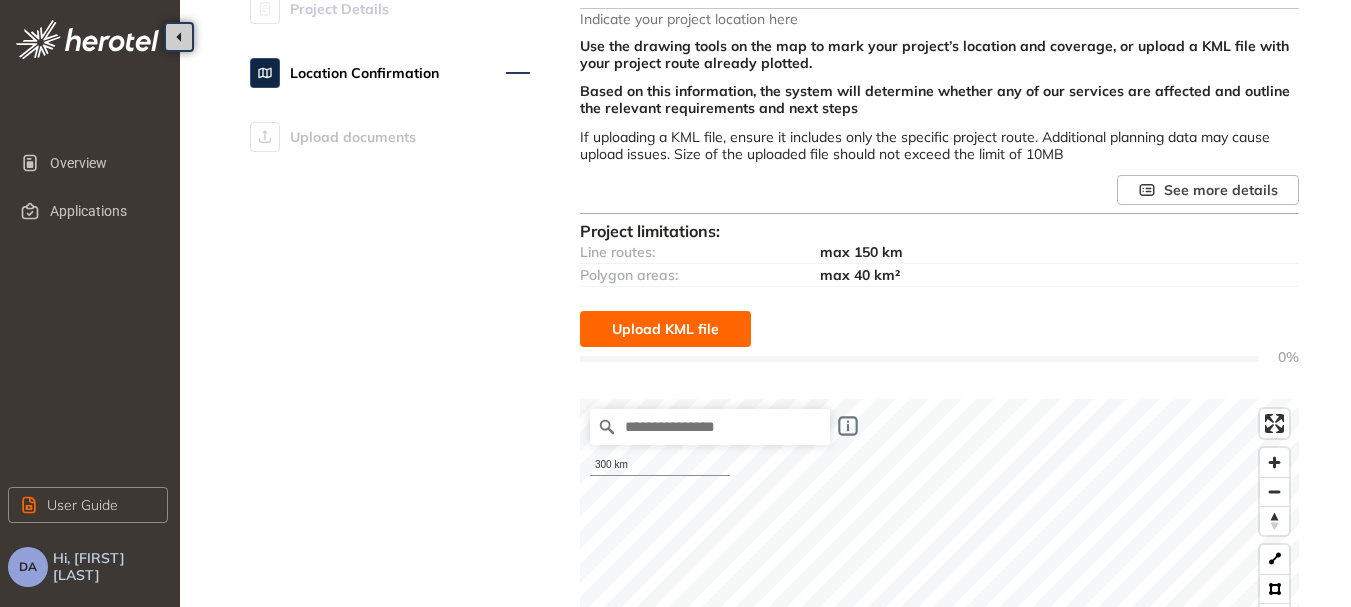 click on "Upload KML file" at bounding box center (665, 329) 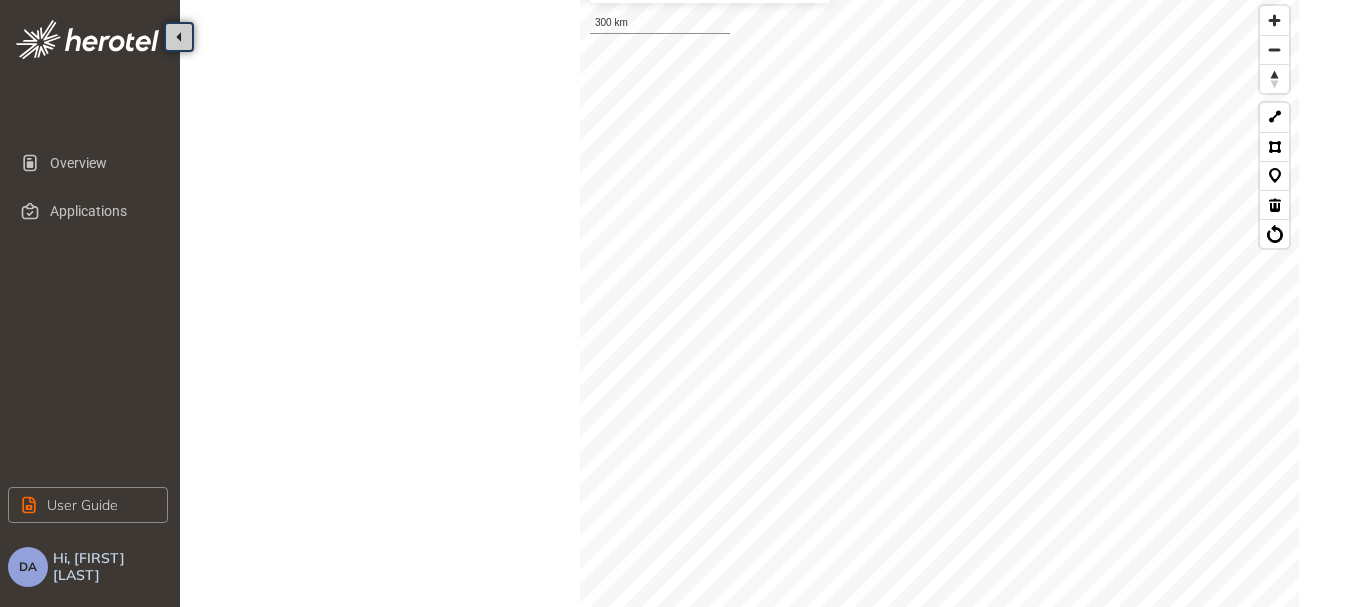 scroll, scrollTop: 869, scrollLeft: 0, axis: vertical 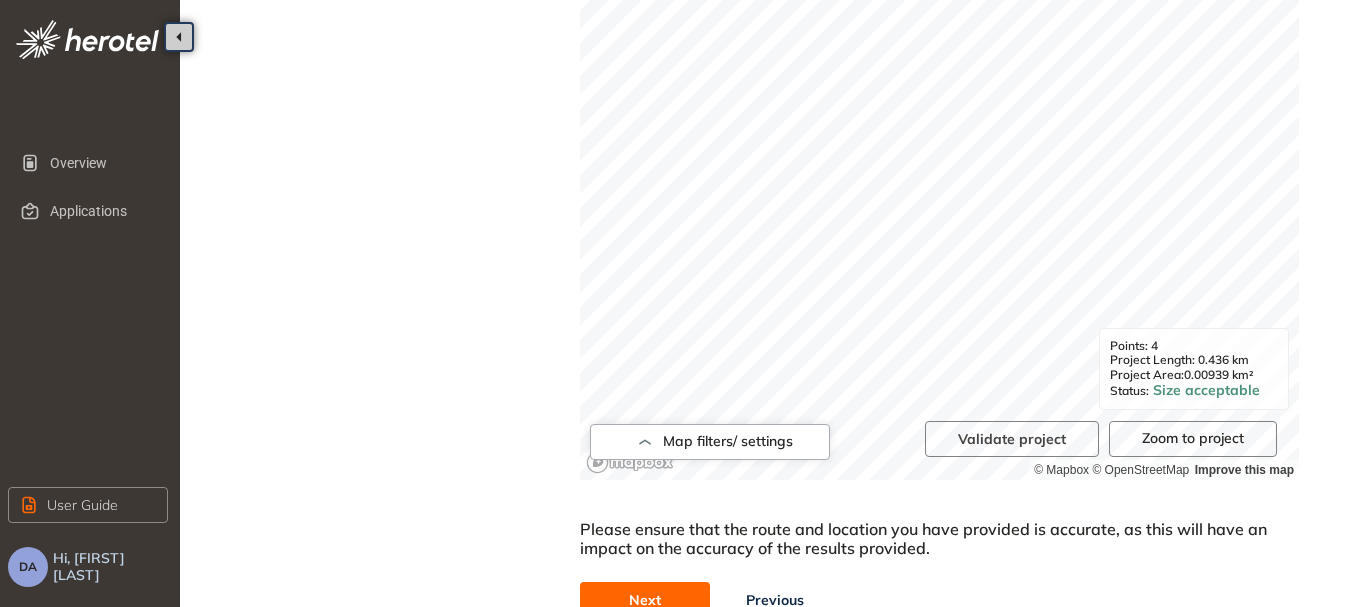 click on "Next" at bounding box center (645, 600) 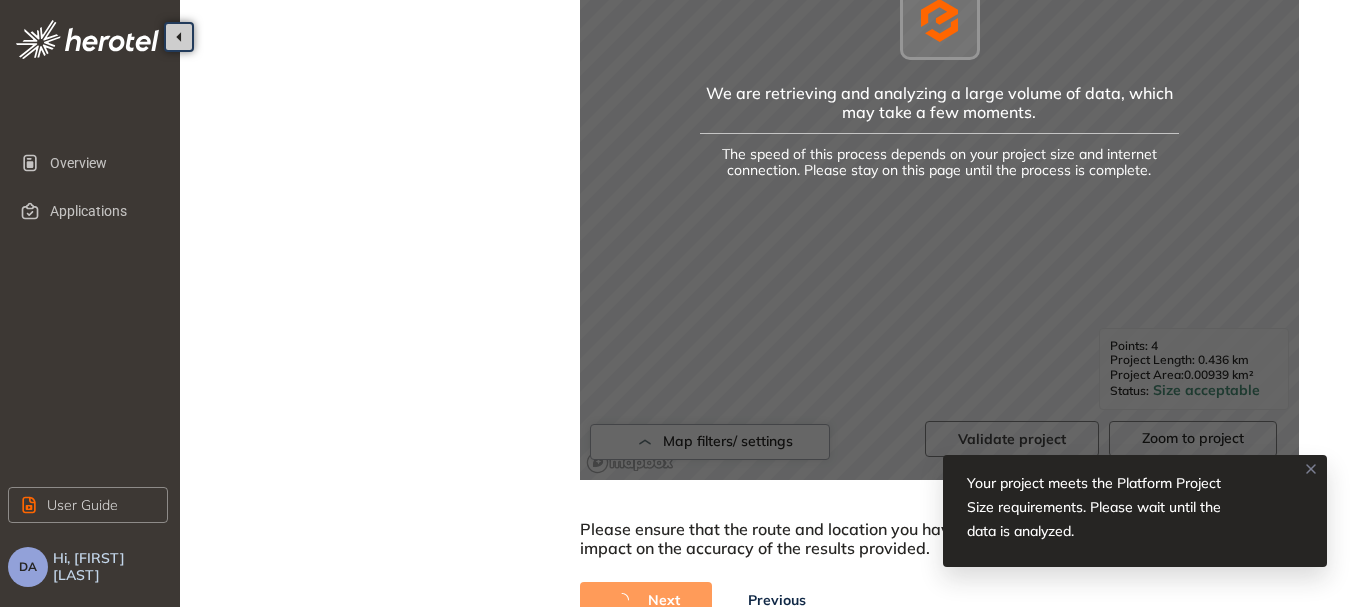 scroll, scrollTop: 930, scrollLeft: 0, axis: vertical 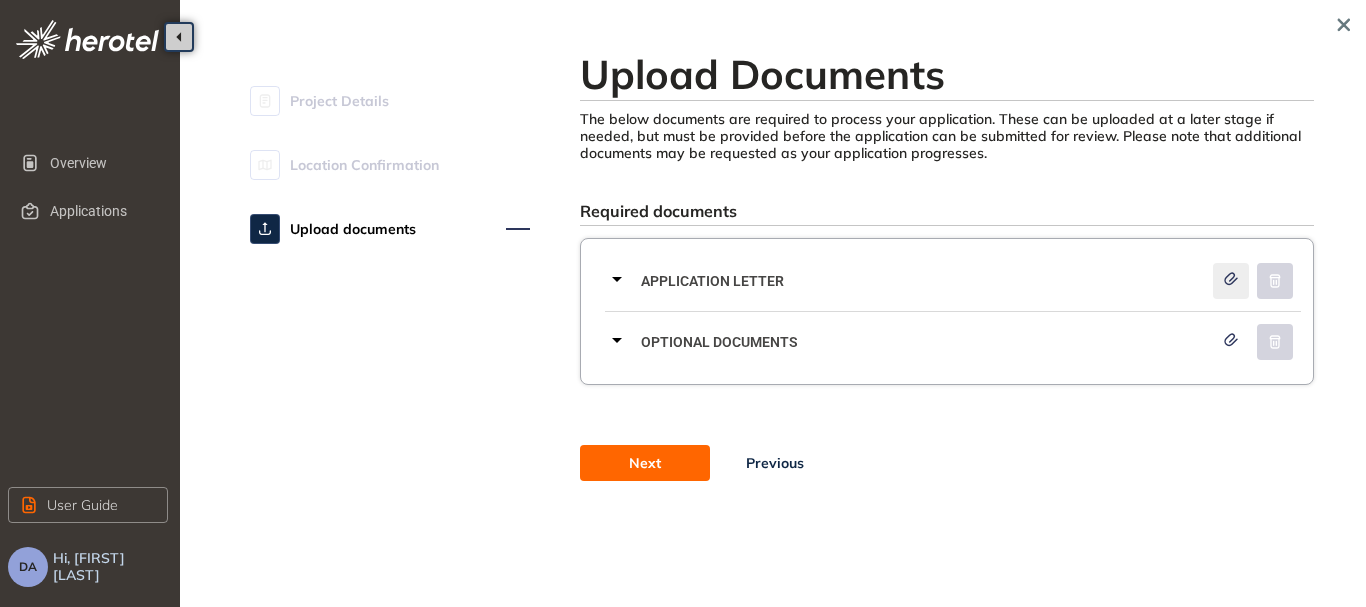 click at bounding box center [1231, 281] 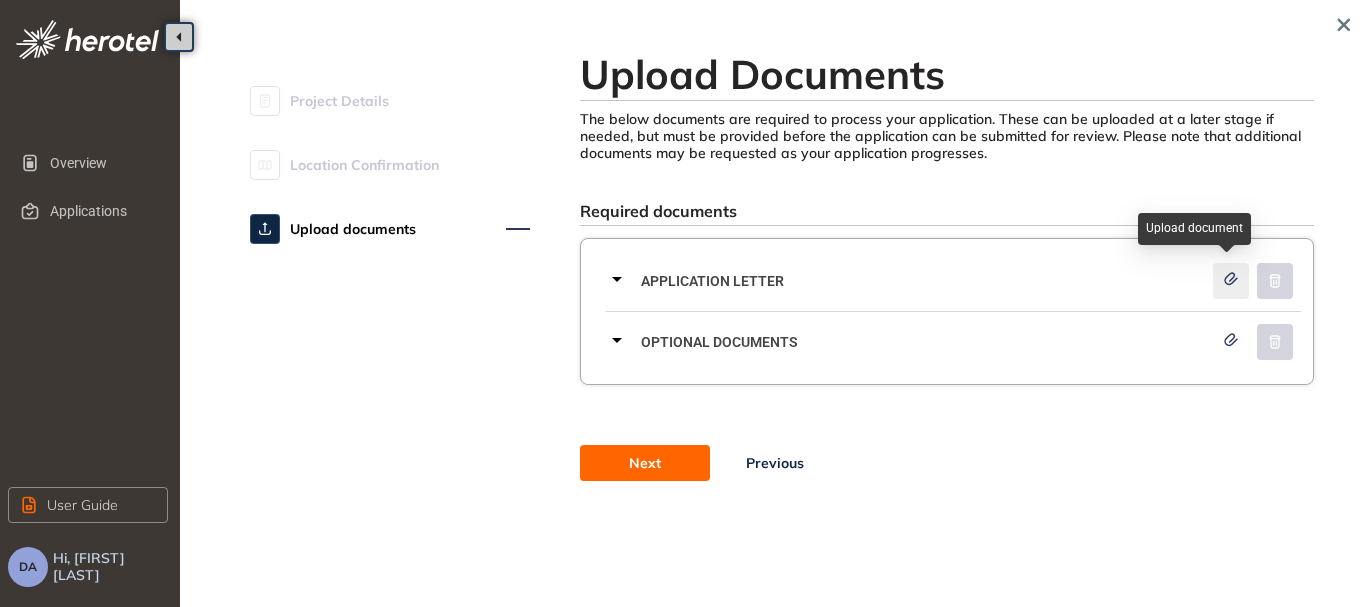 click 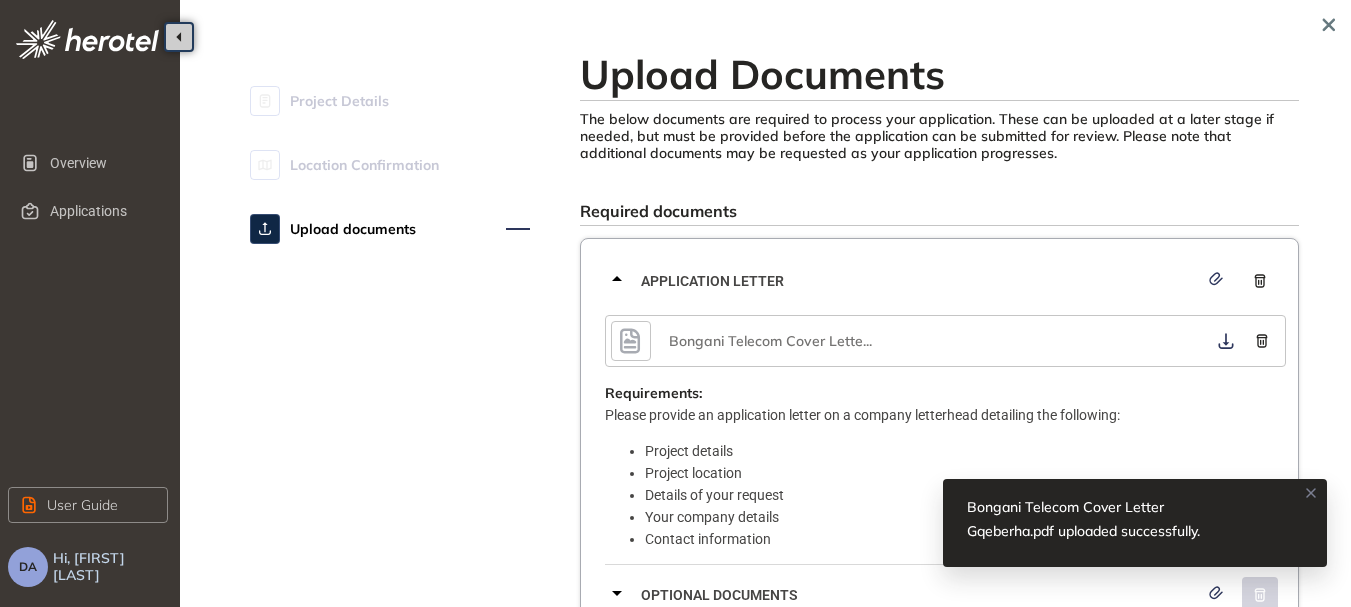 click 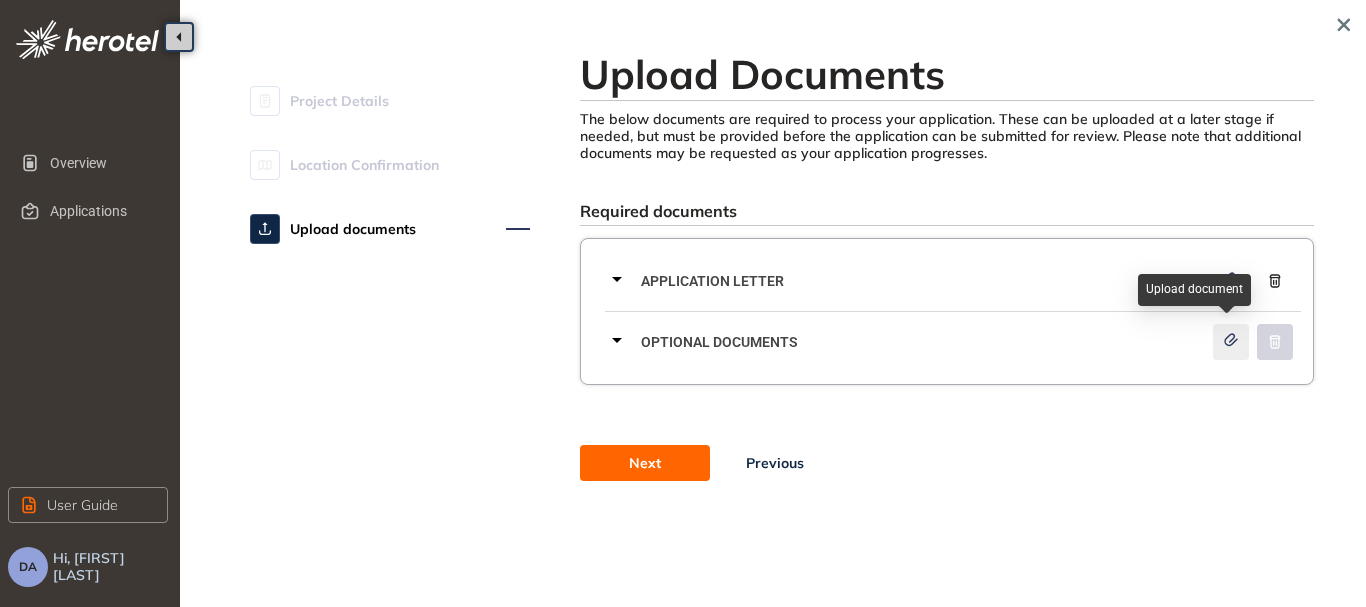 click 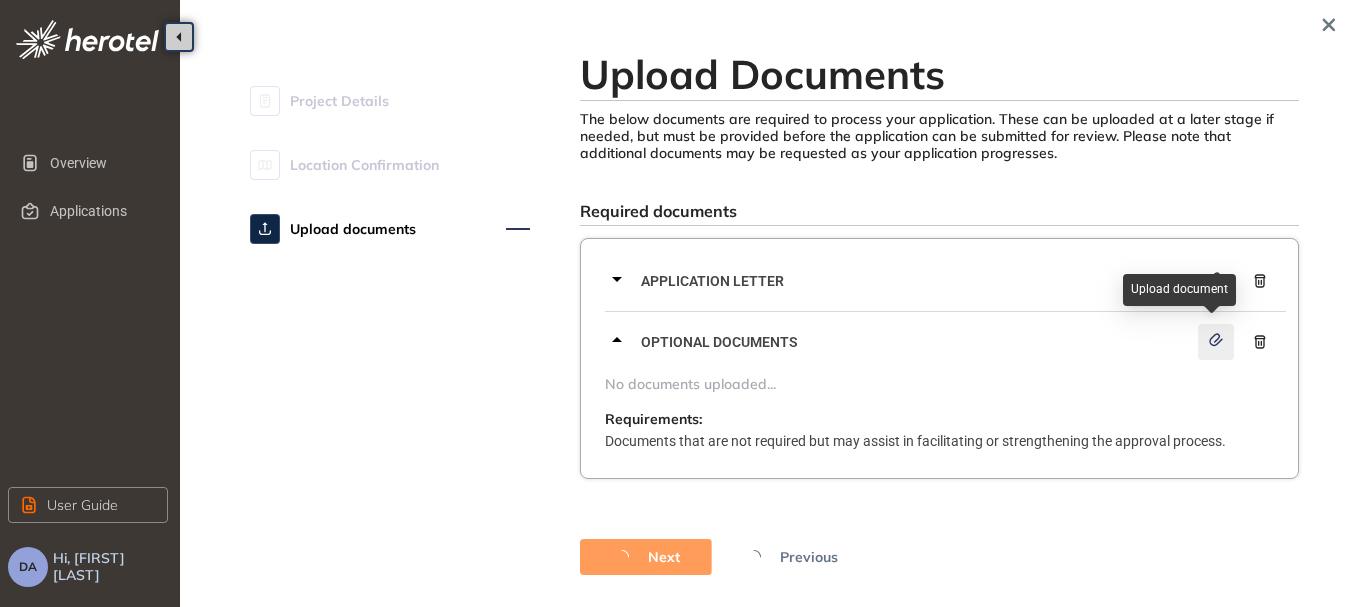 click 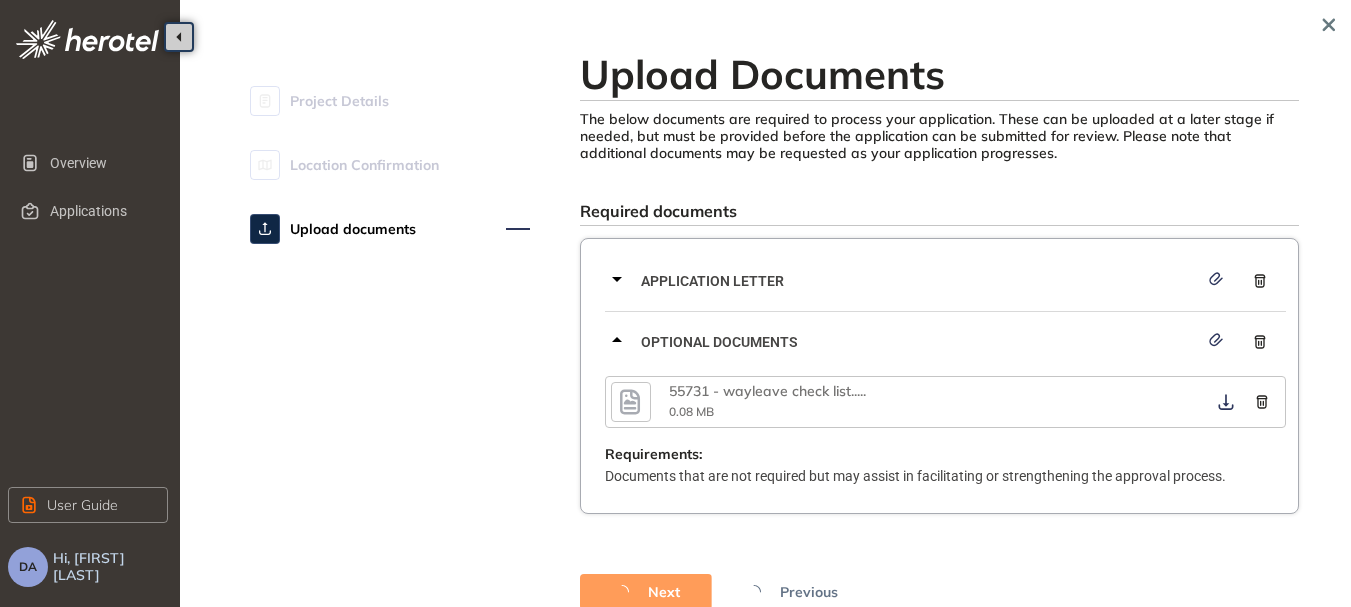 scroll, scrollTop: 93, scrollLeft: 0, axis: vertical 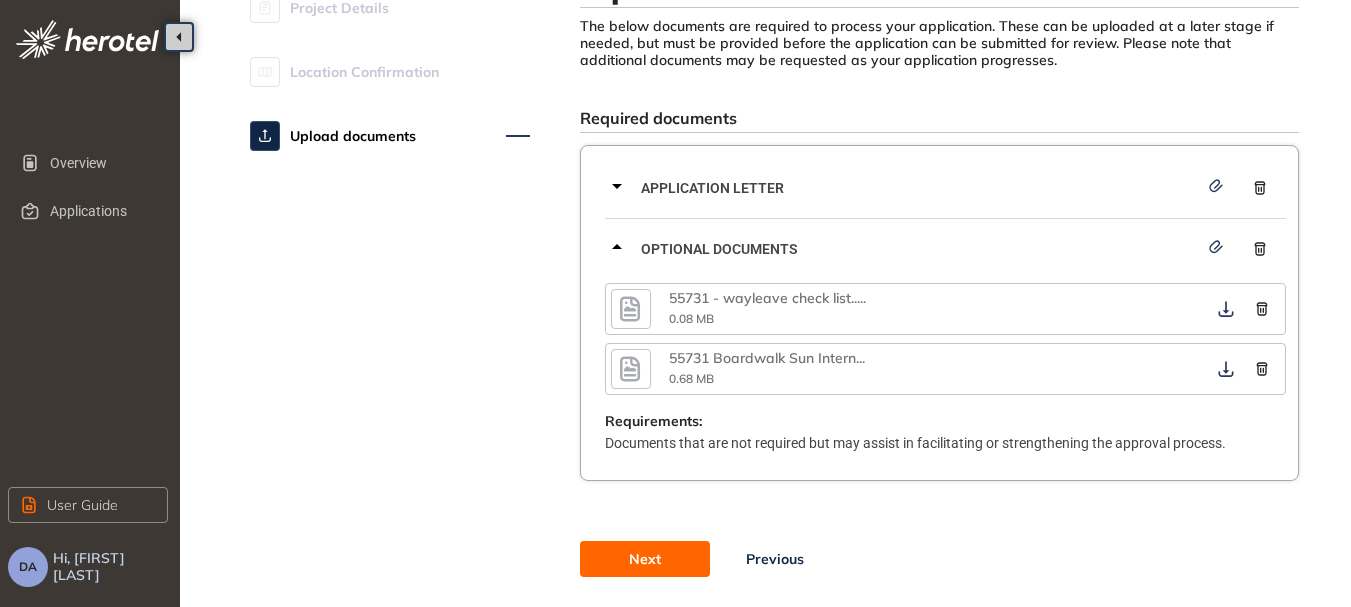 click on "Next" at bounding box center [645, 559] 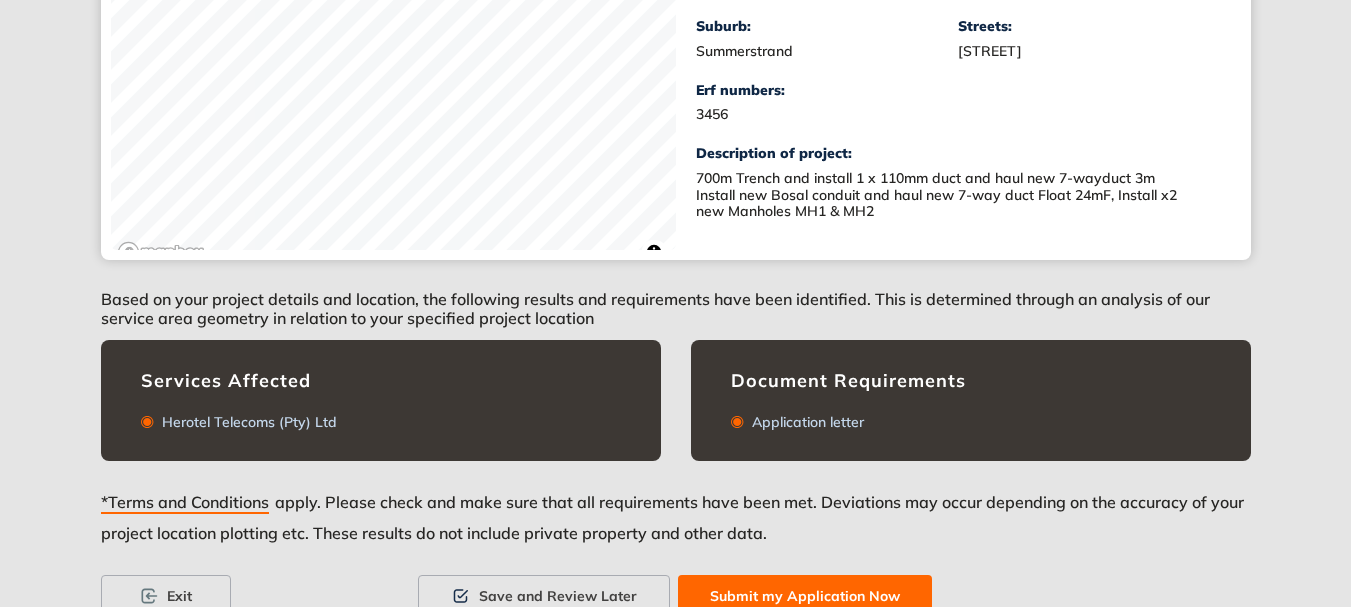 scroll, scrollTop: 570, scrollLeft: 0, axis: vertical 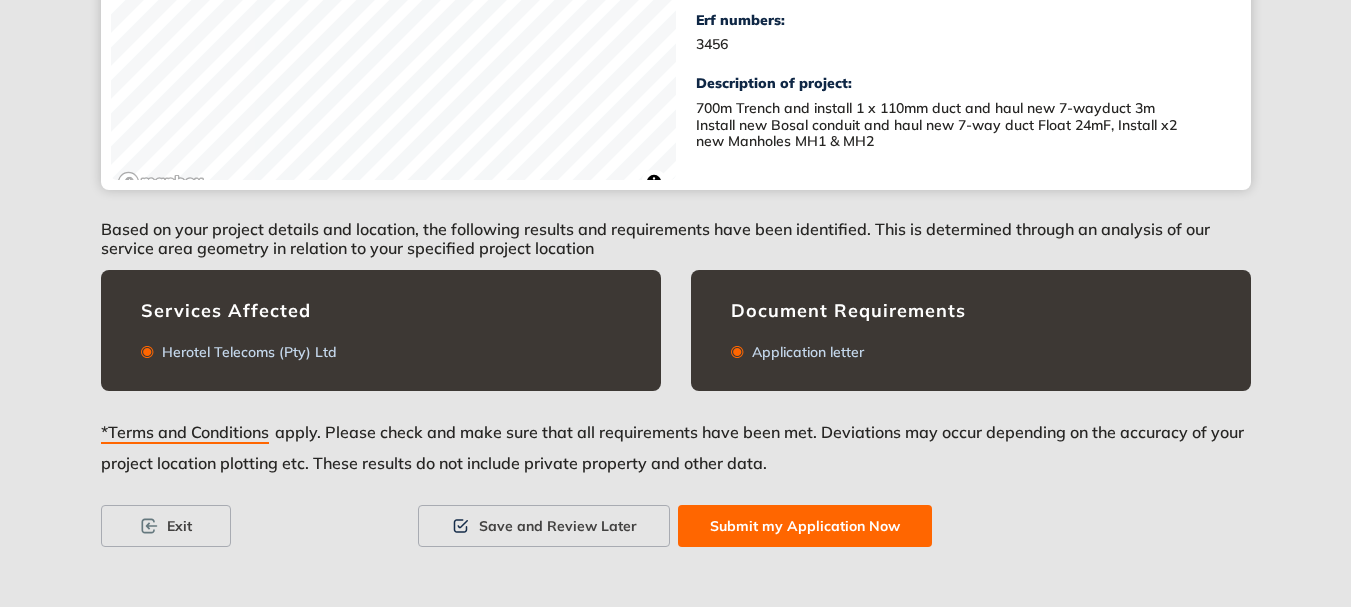 click on "Submit my Application Now" at bounding box center (805, 526) 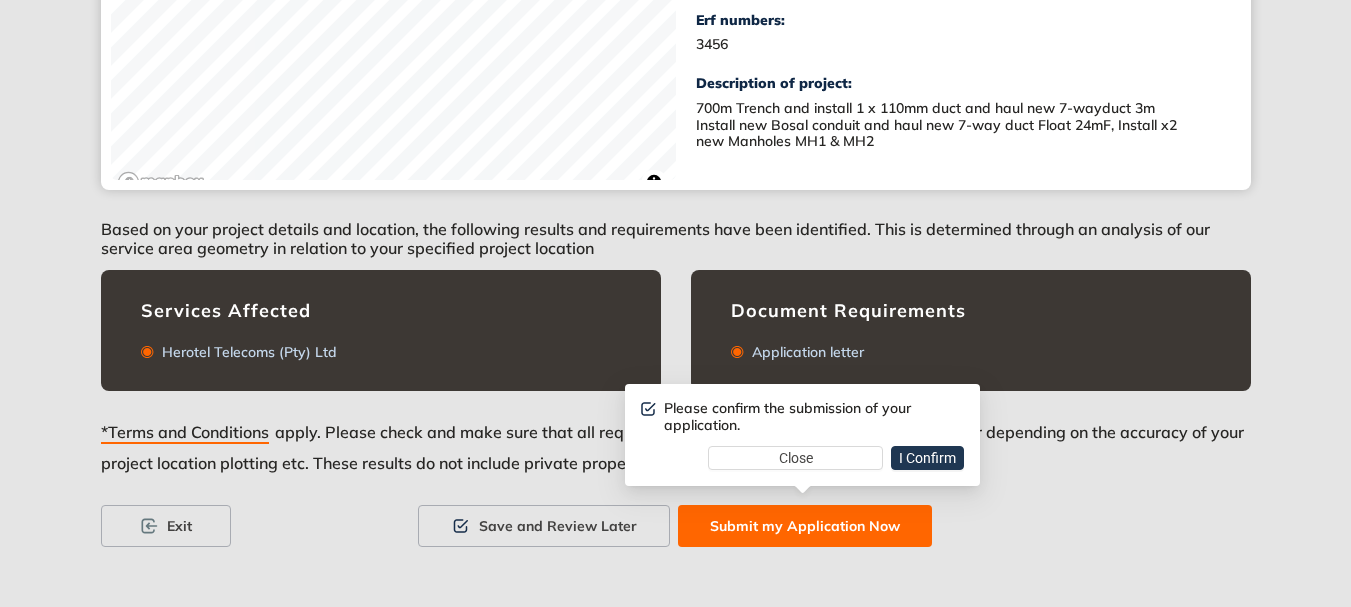 click on "I Confirm" at bounding box center (927, 458) 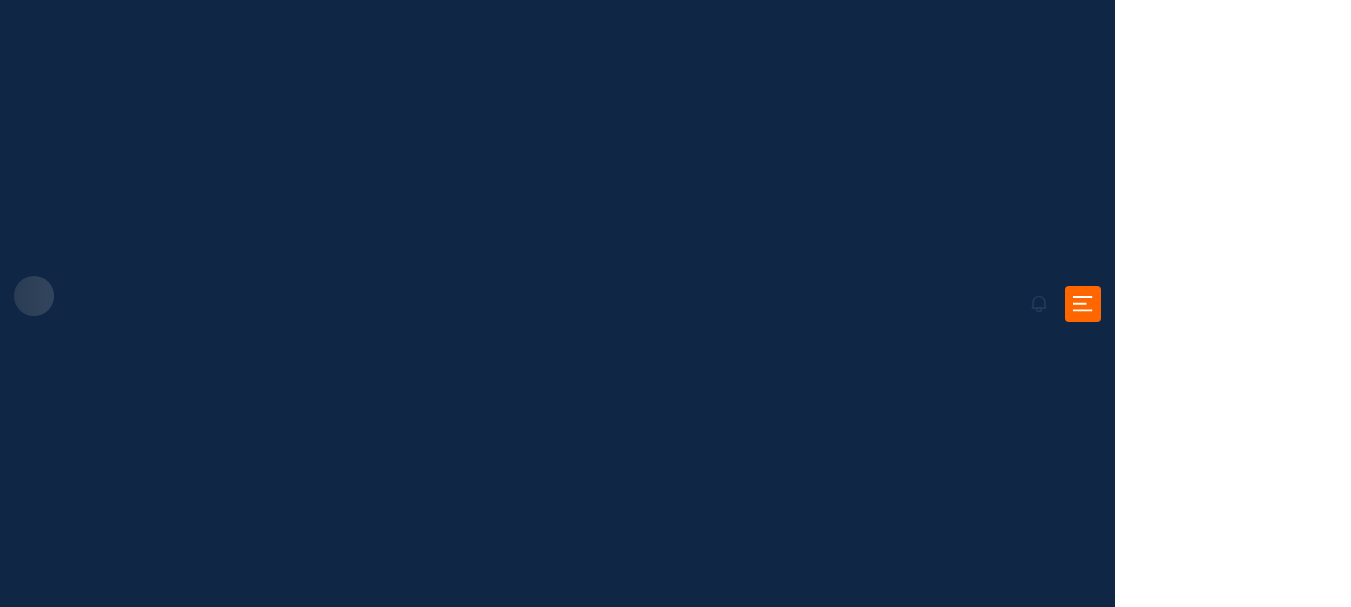 scroll, scrollTop: 0, scrollLeft: 0, axis: both 